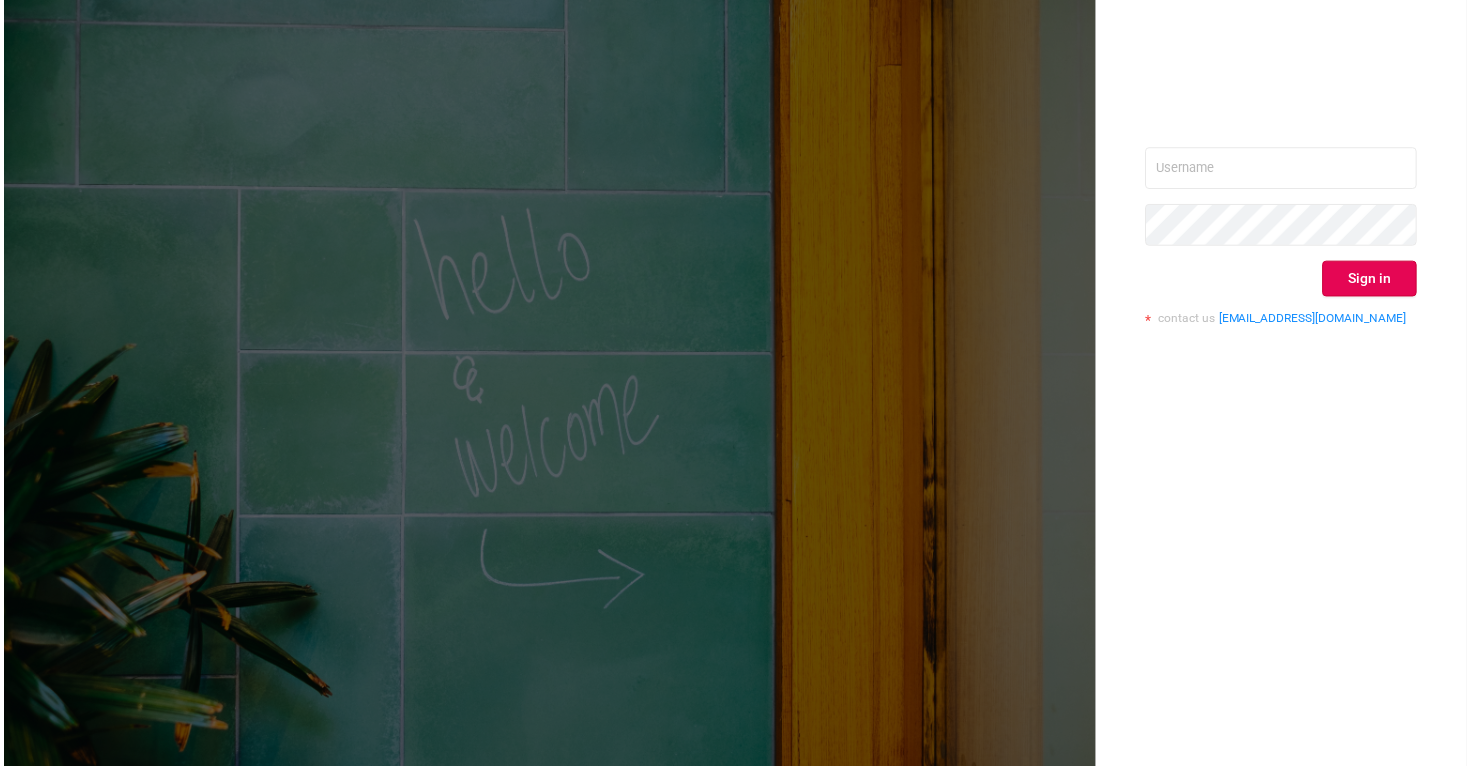 scroll, scrollTop: 0, scrollLeft: 0, axis: both 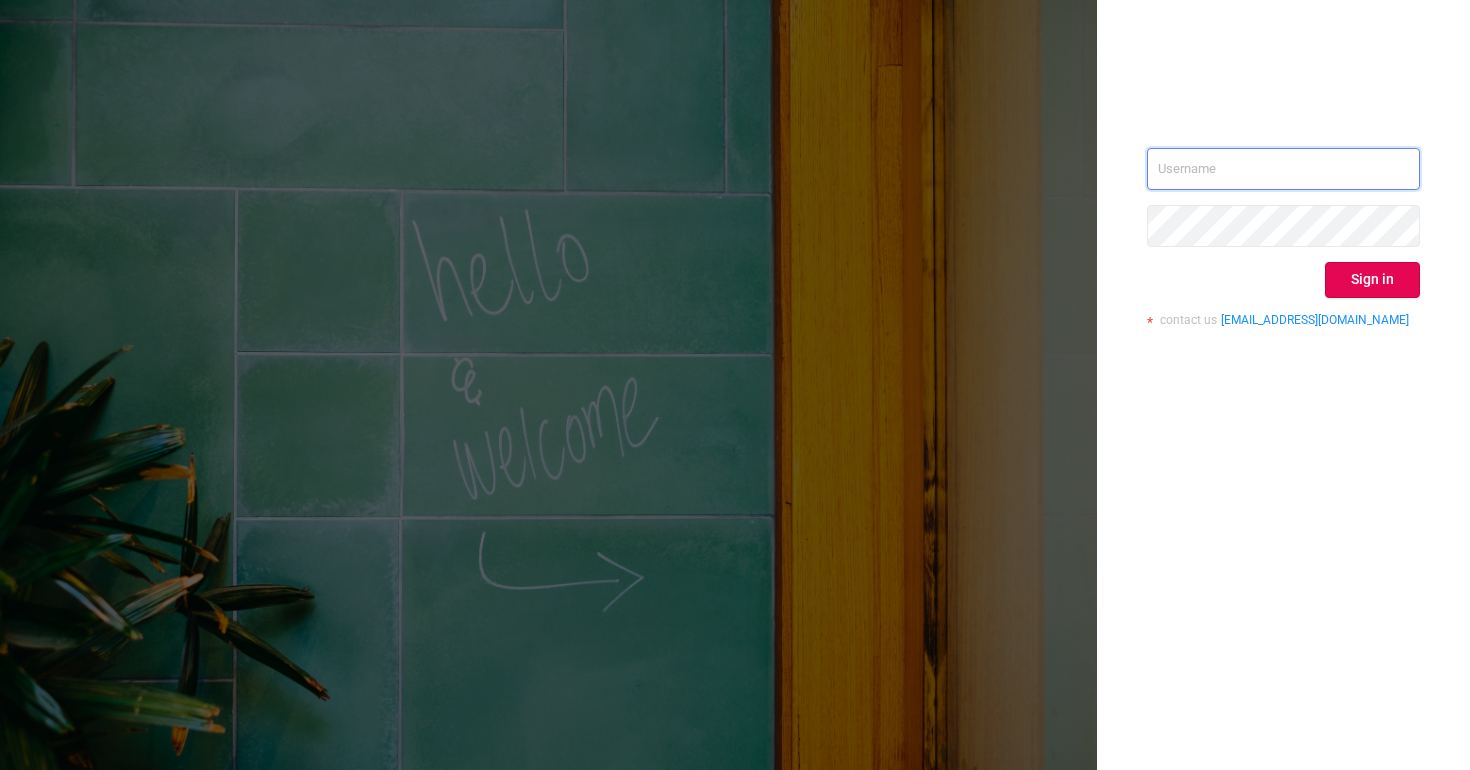 click at bounding box center [1283, 169] 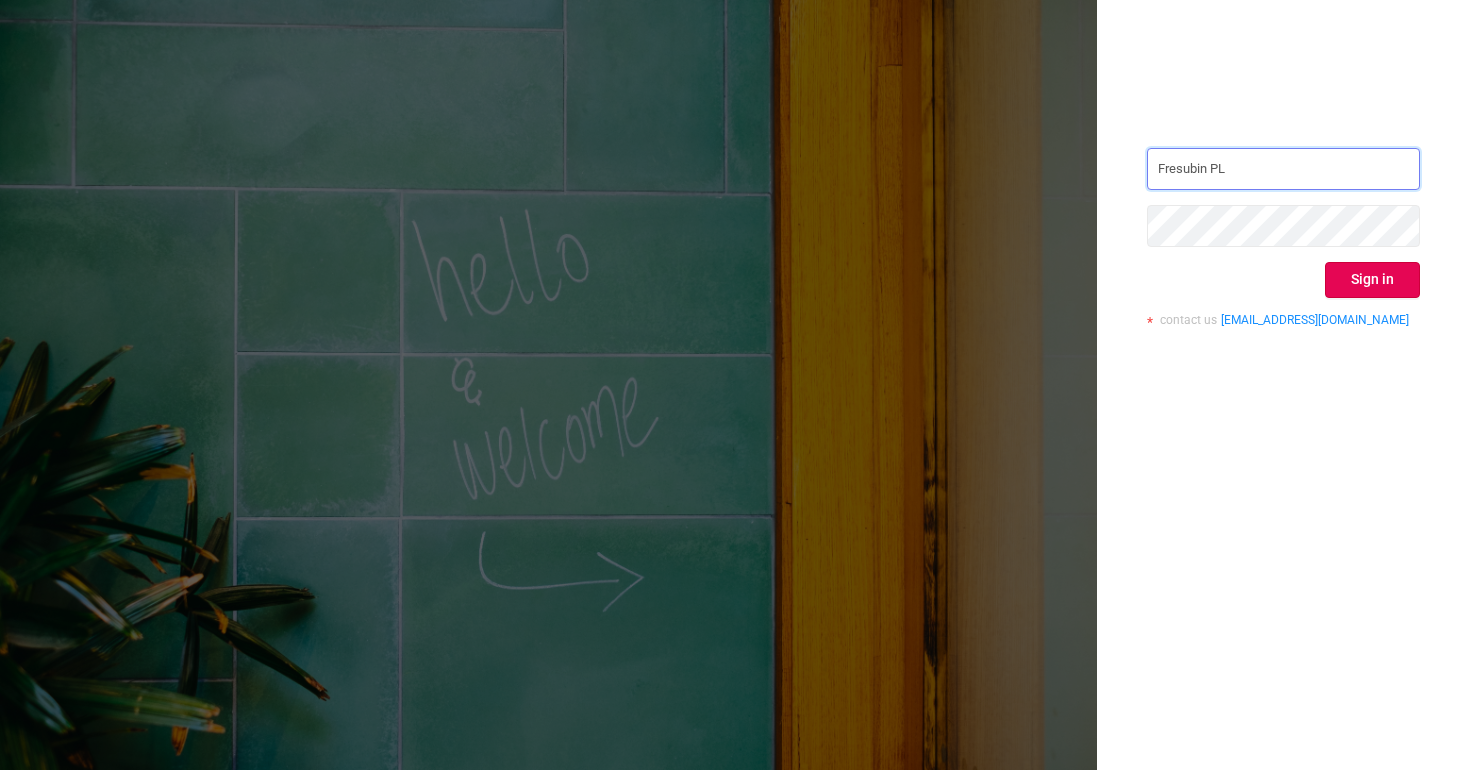 drag, startPoint x: 1284, startPoint y: 178, endPoint x: 983, endPoint y: 177, distance: 301.00165 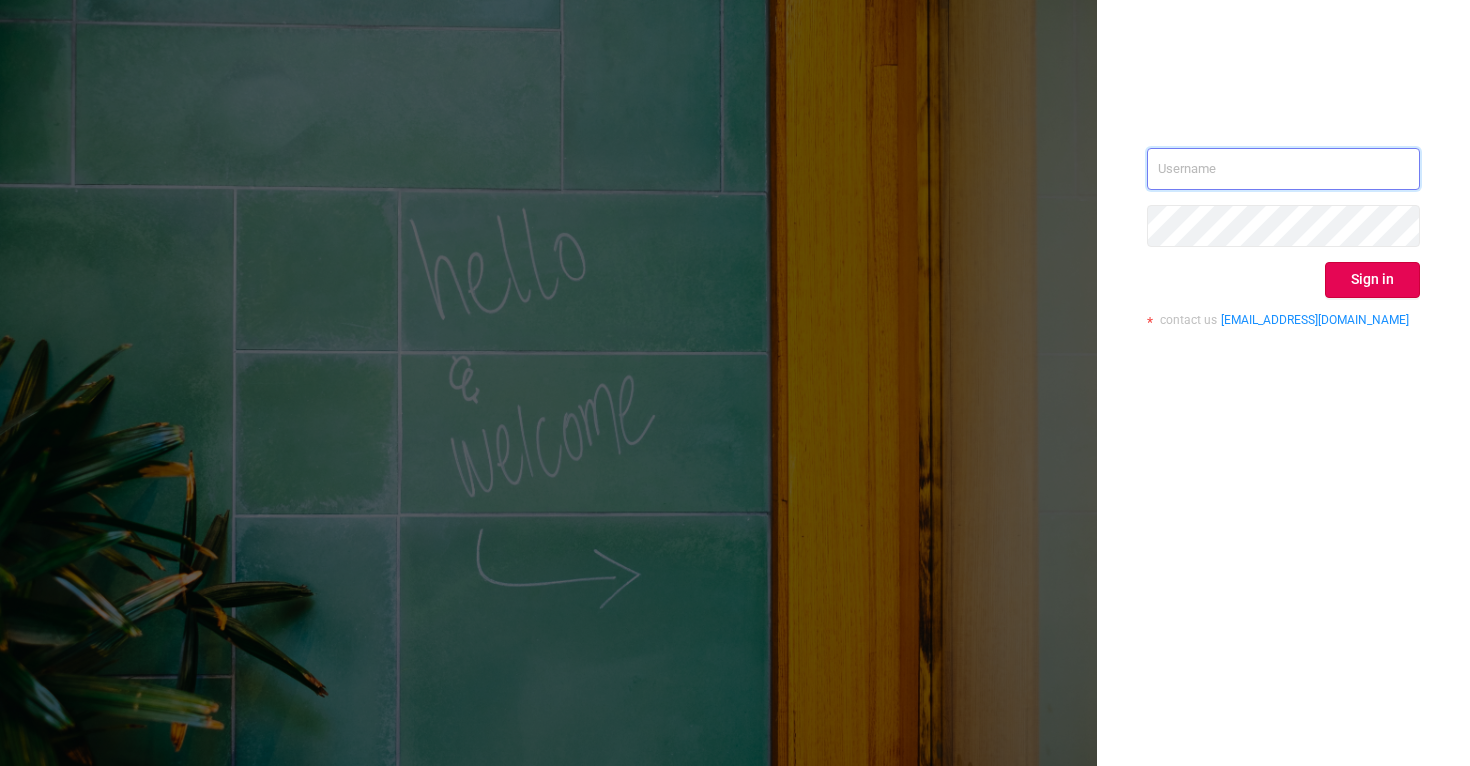 click at bounding box center (1283, 169) 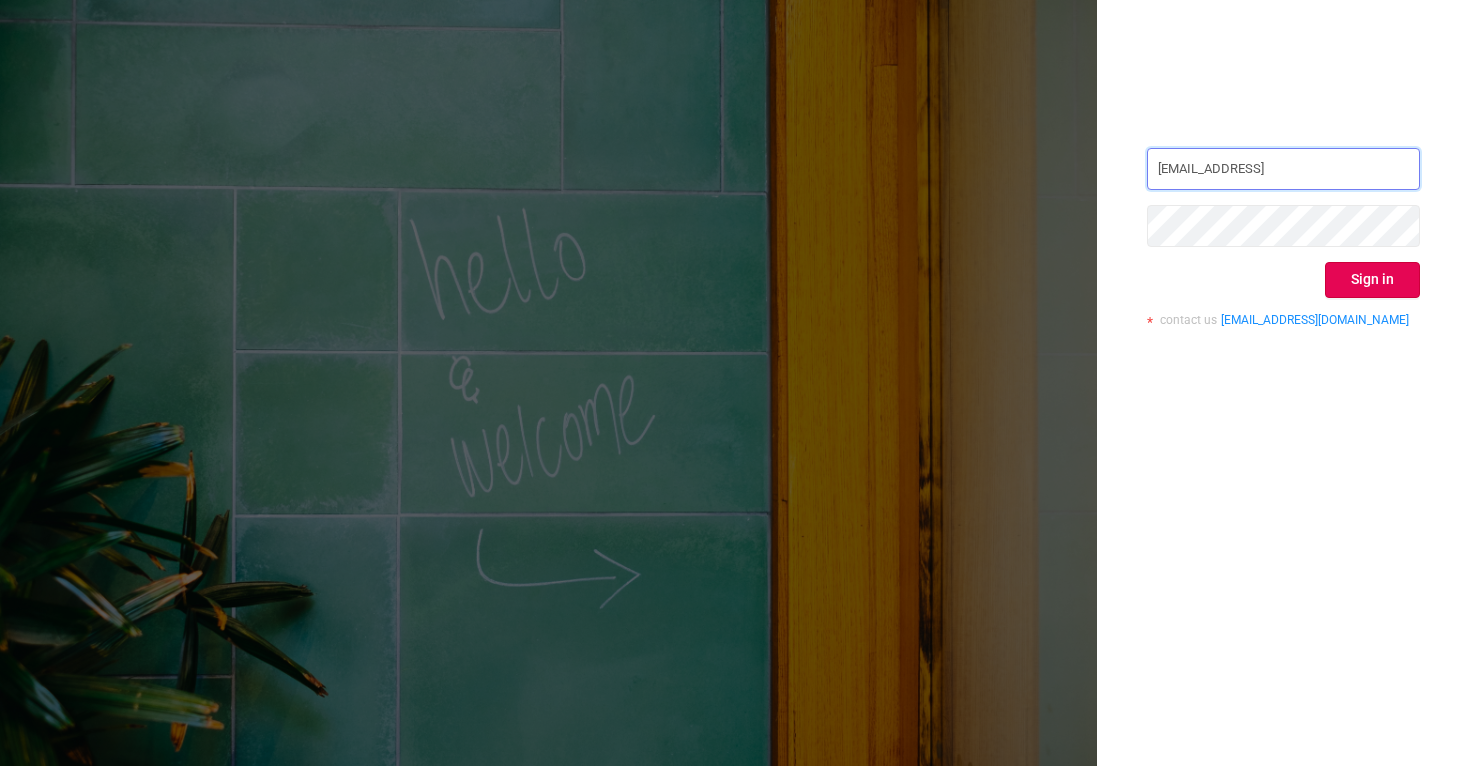type on "[EMAIL_ADDRESS]" 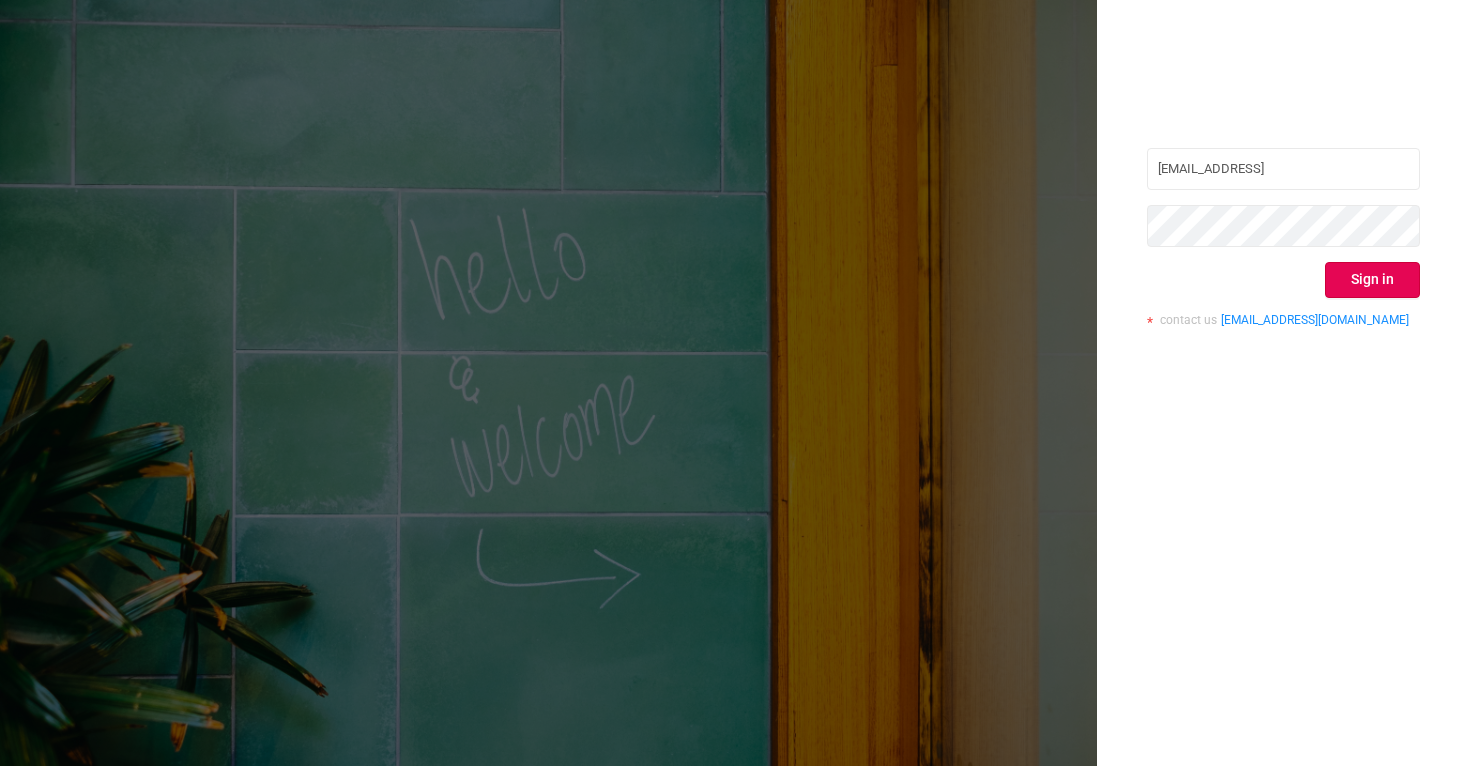 click on "Sign in" at bounding box center [1283, 280] 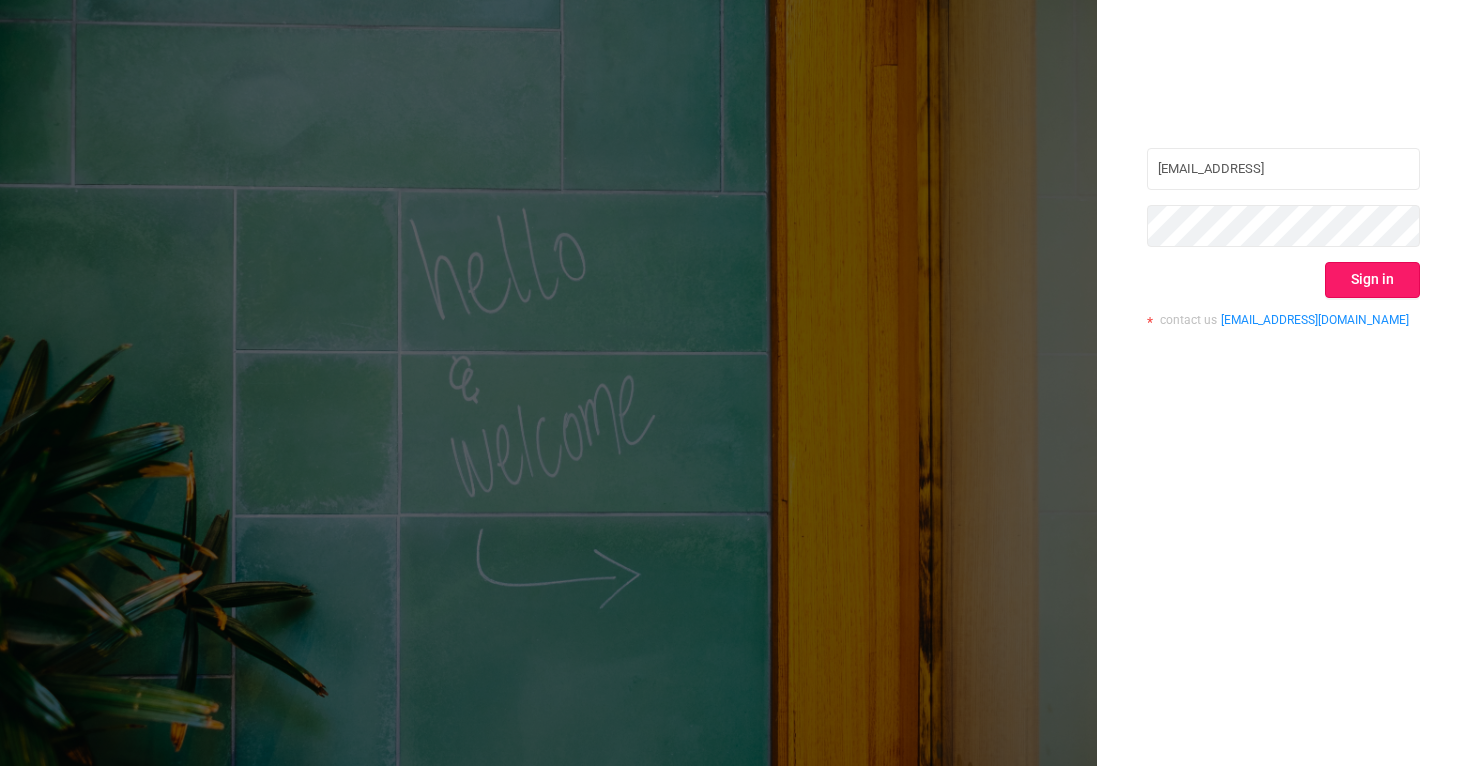 click on "Sign in" at bounding box center [1372, 280] 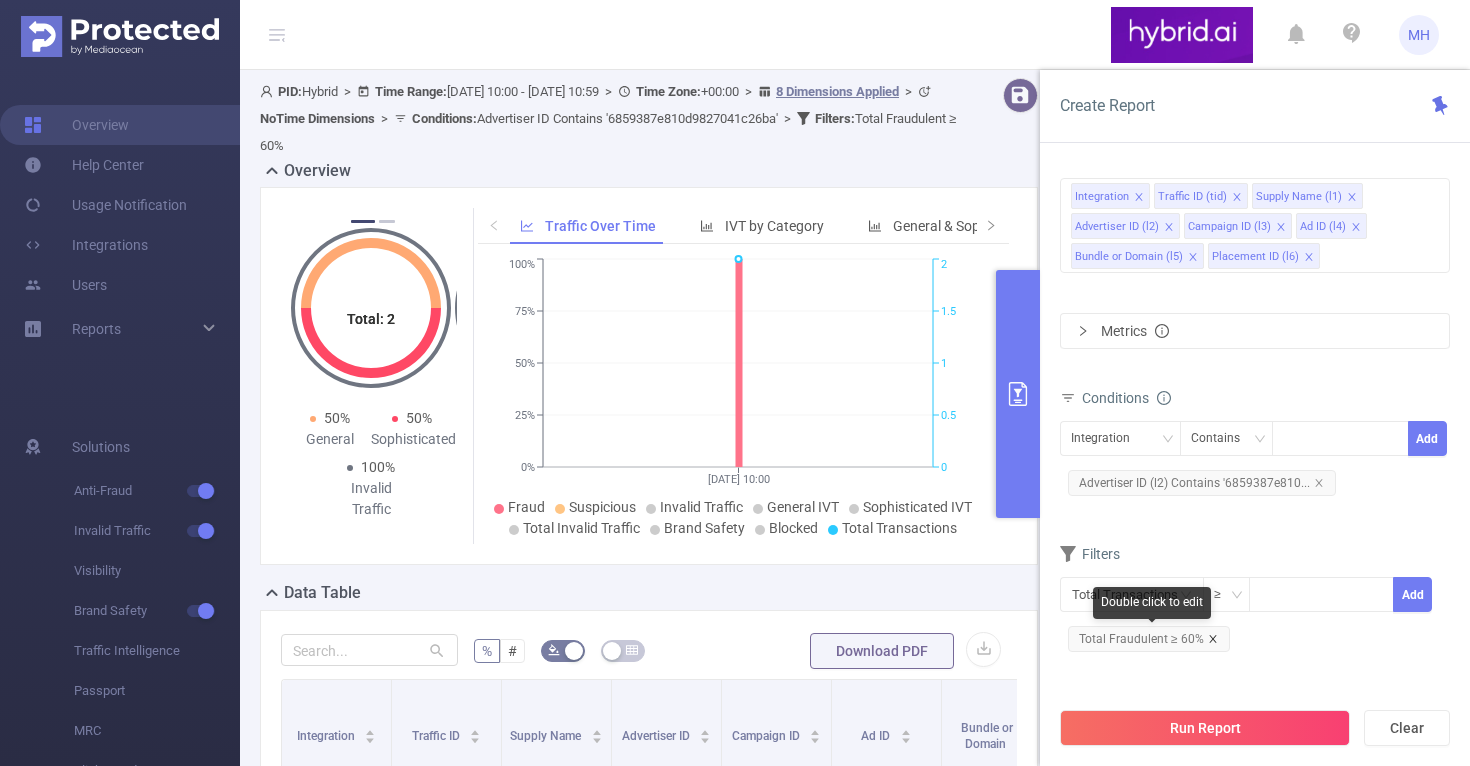 click 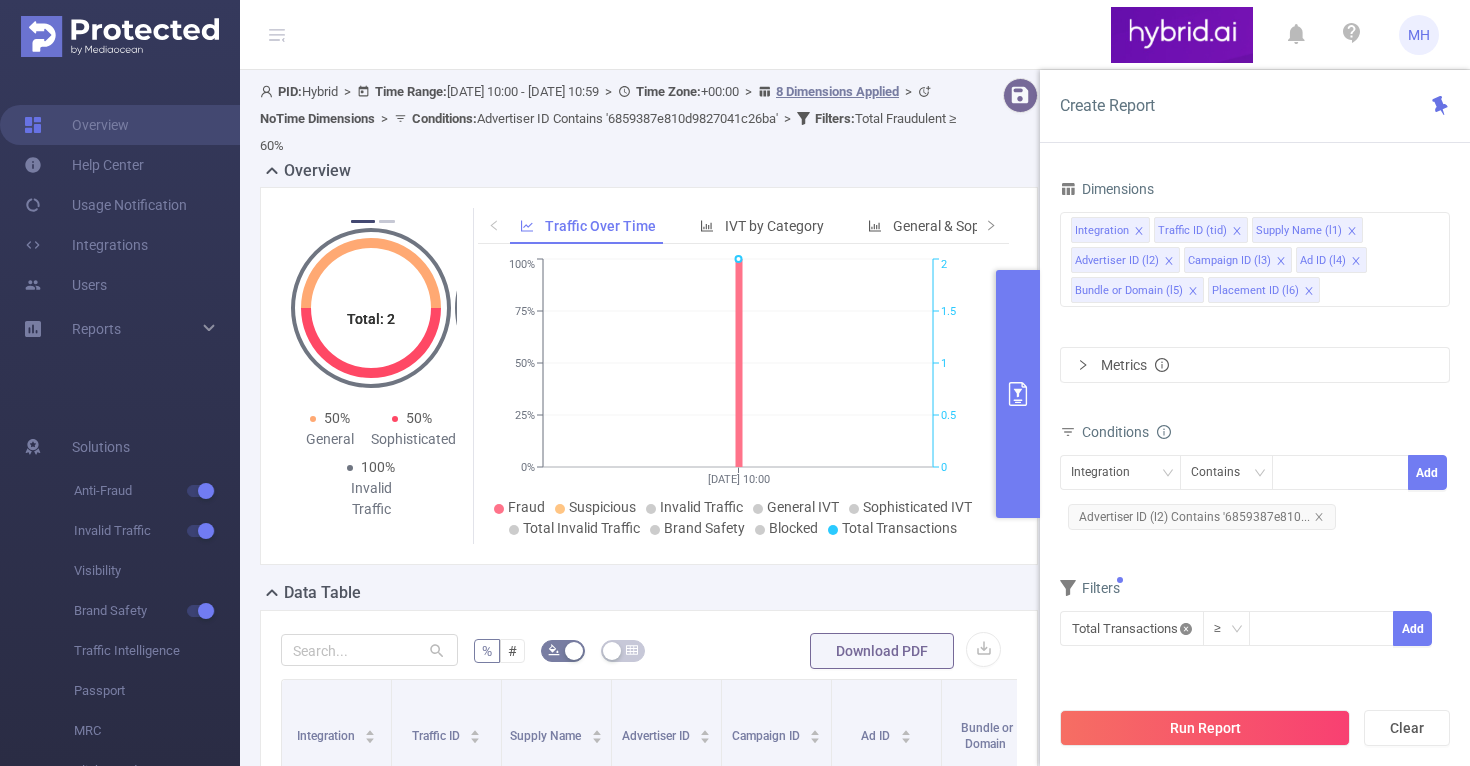 click 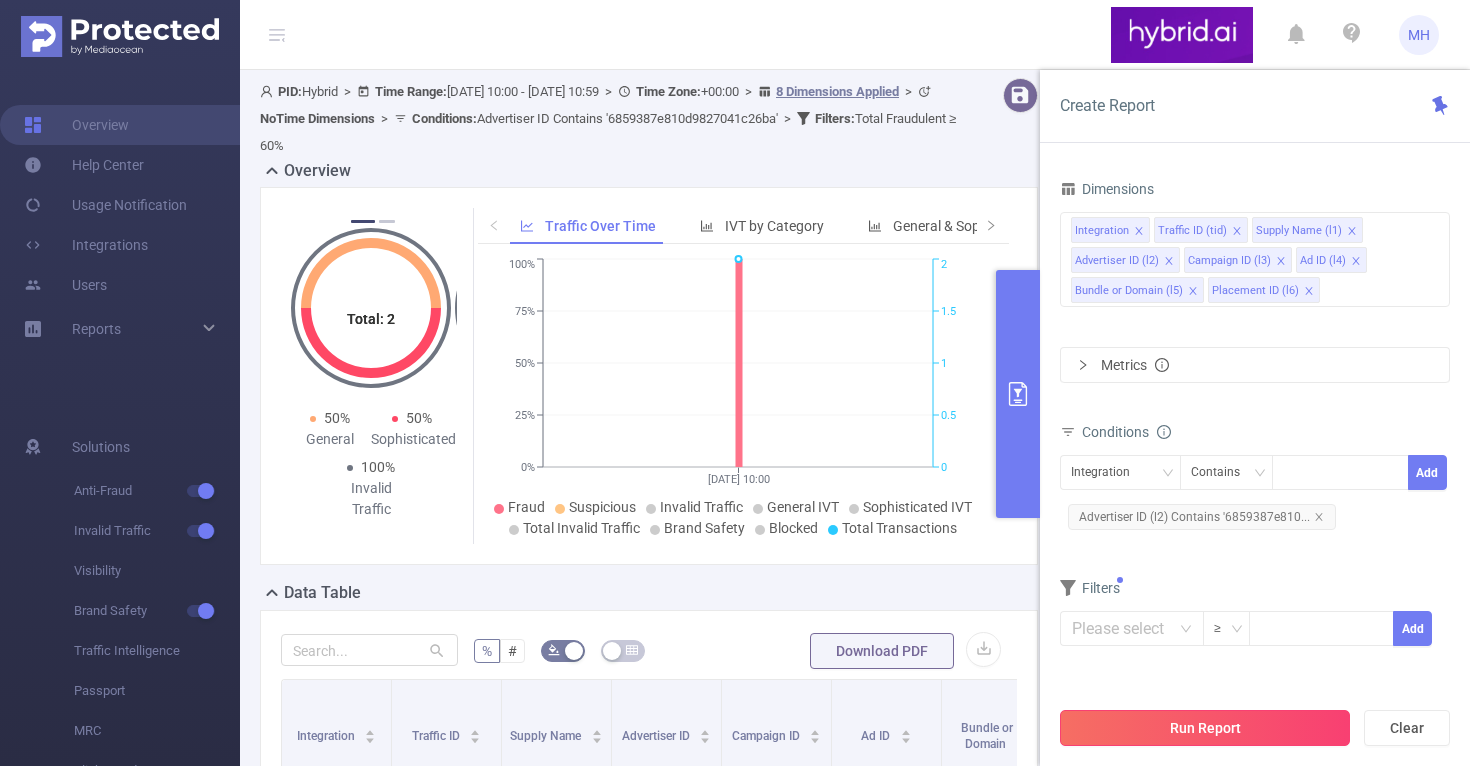 click on "Run Report" at bounding box center [1205, 728] 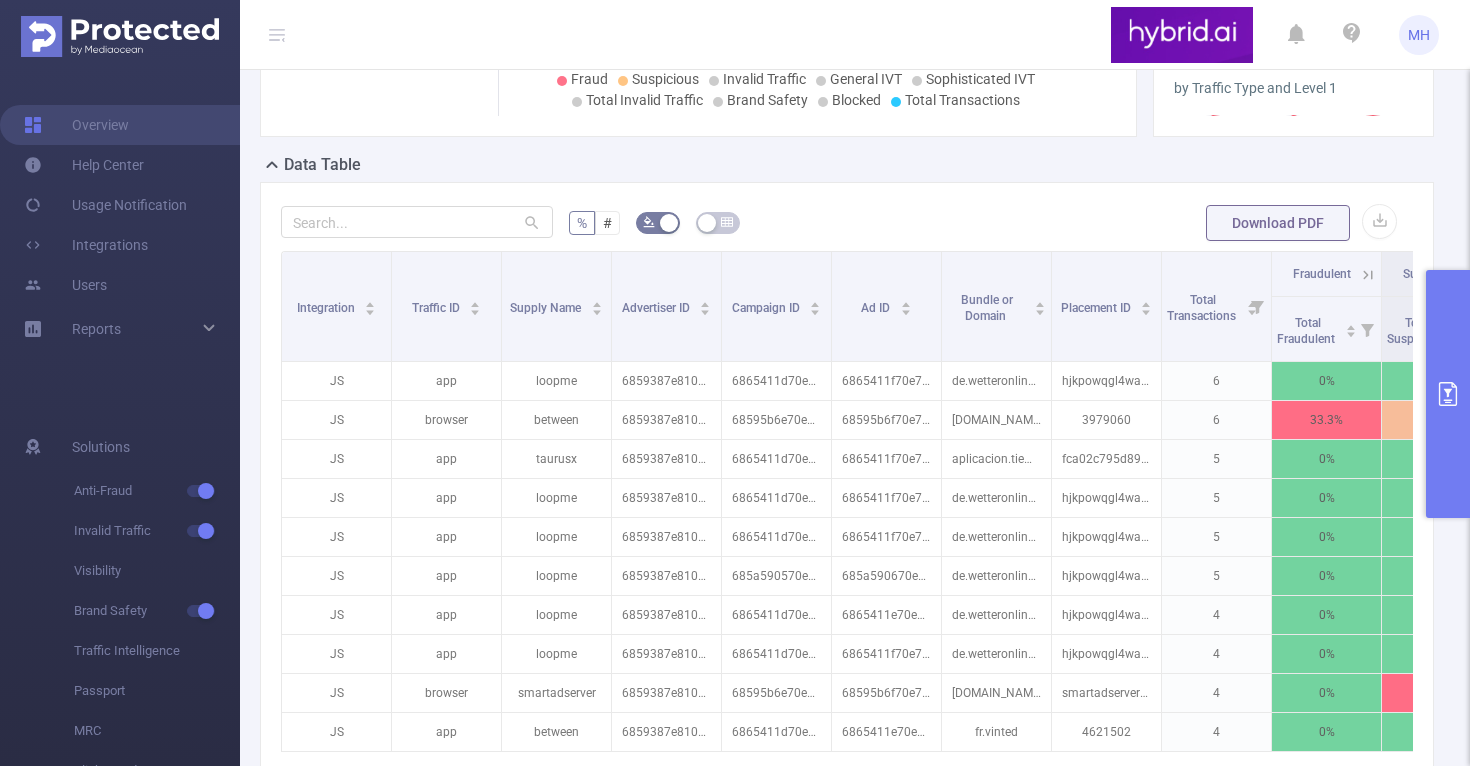 scroll, scrollTop: 520, scrollLeft: 0, axis: vertical 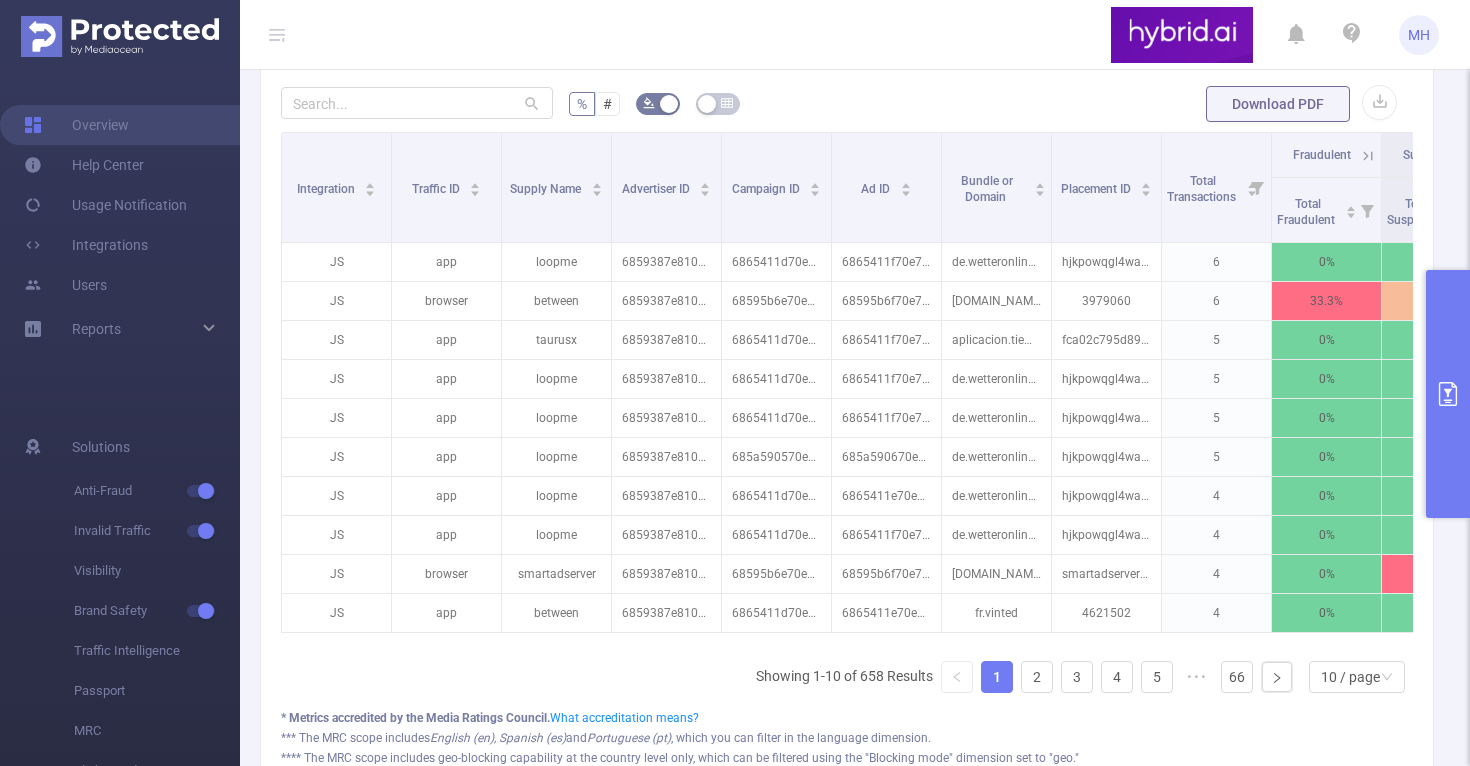 click at bounding box center (1448, 394) 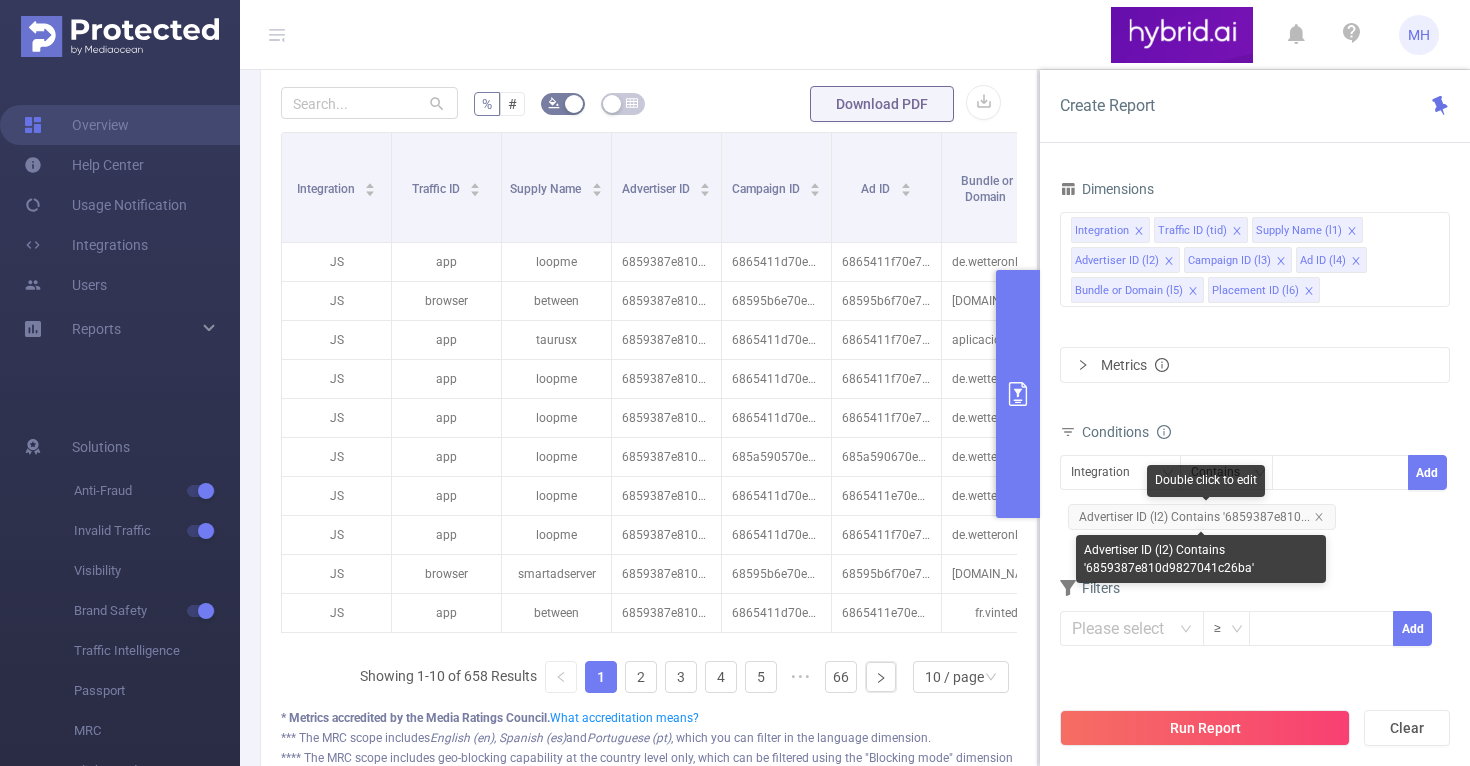 click on "Advertiser ID (l2) Contains '6859387e810..." at bounding box center (1202, 517) 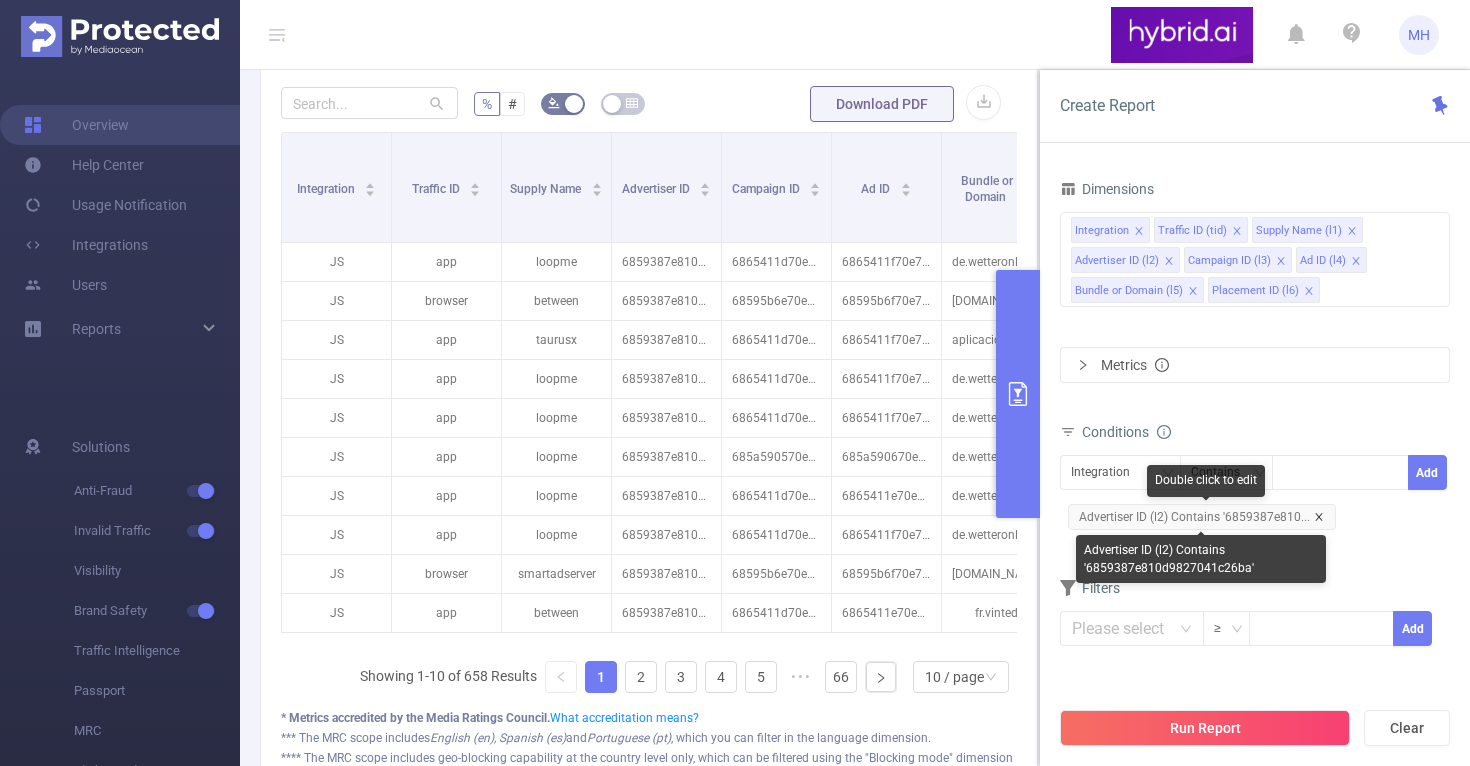 click 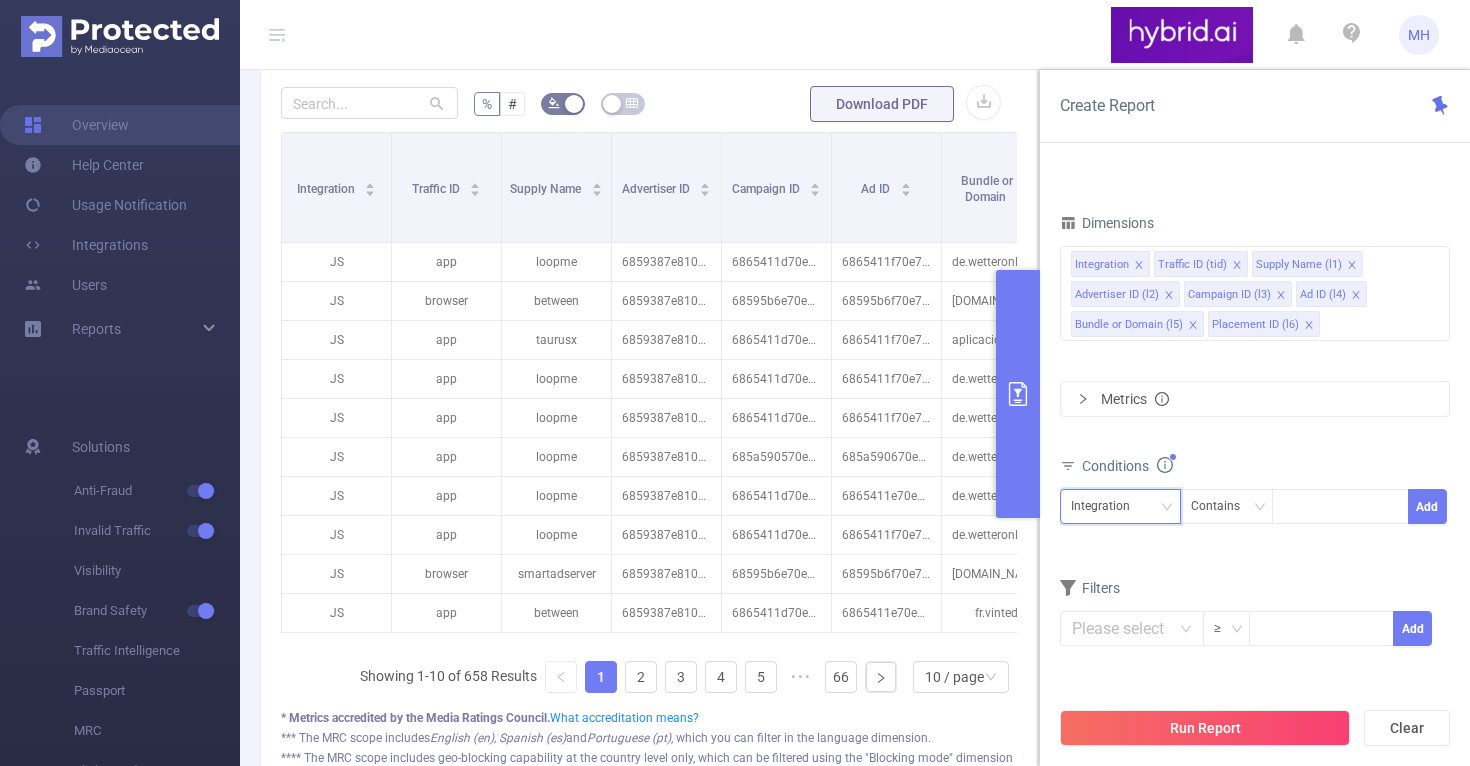 click on "Integration" at bounding box center [1107, 506] 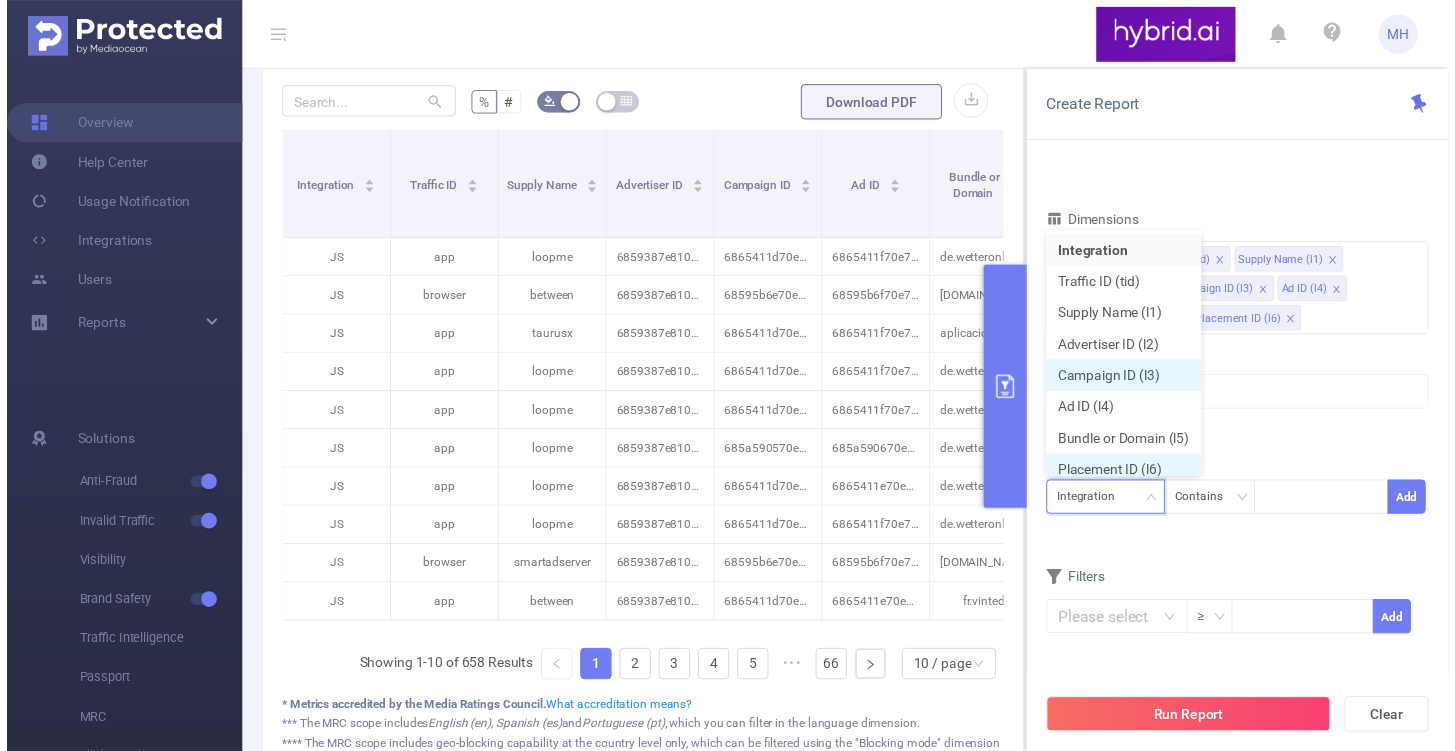 scroll, scrollTop: 10, scrollLeft: 0, axis: vertical 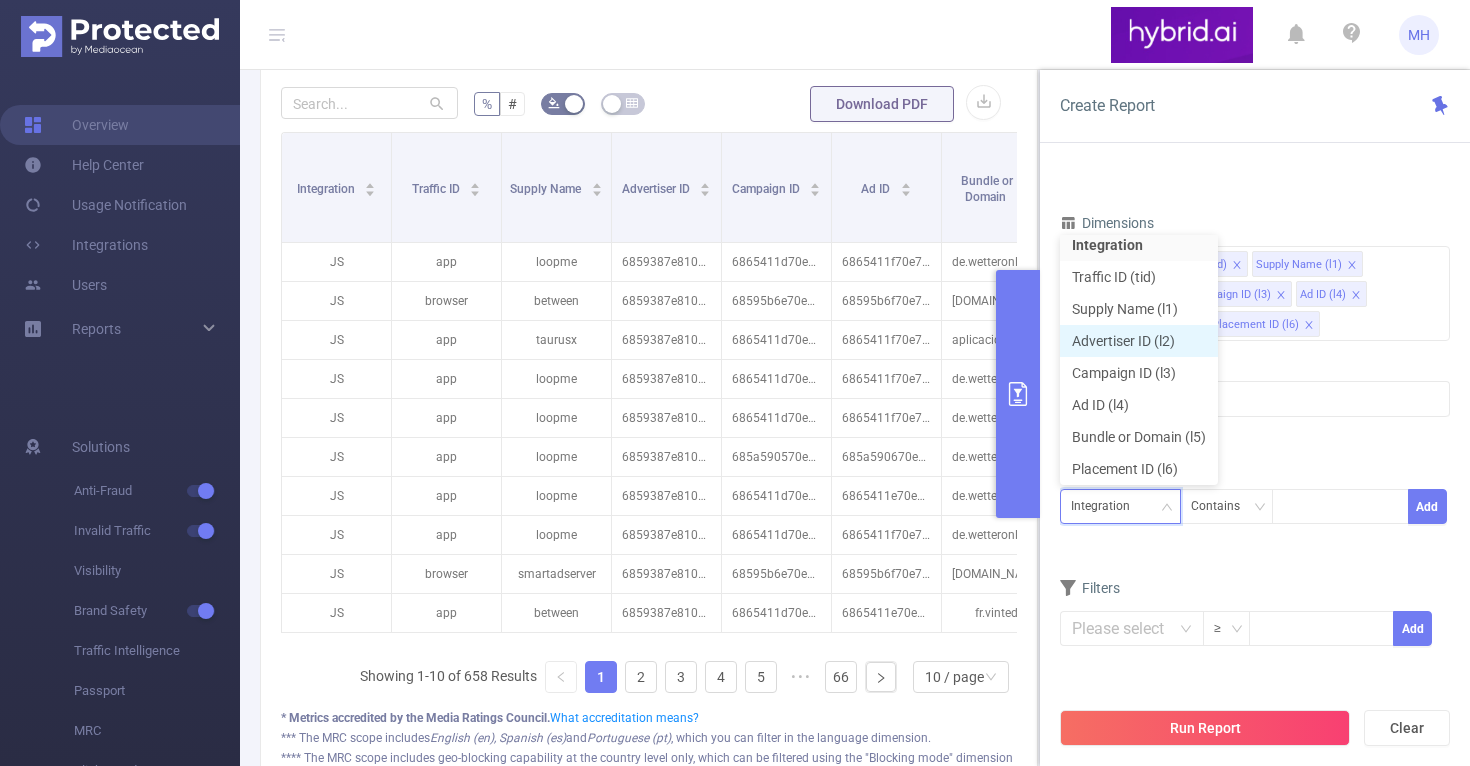 click on "Advertiser ID (l2)" at bounding box center [1139, 341] 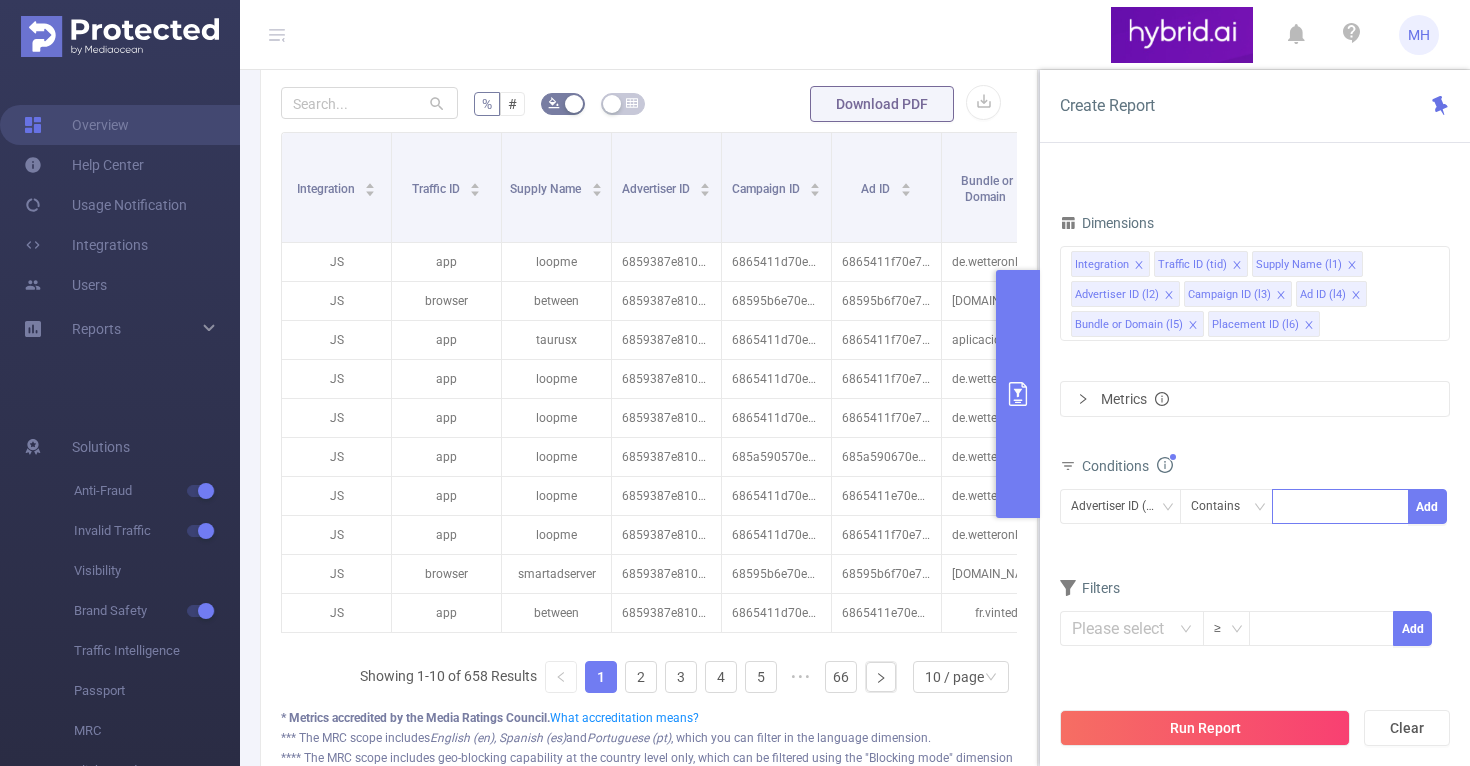click at bounding box center [1340, 506] 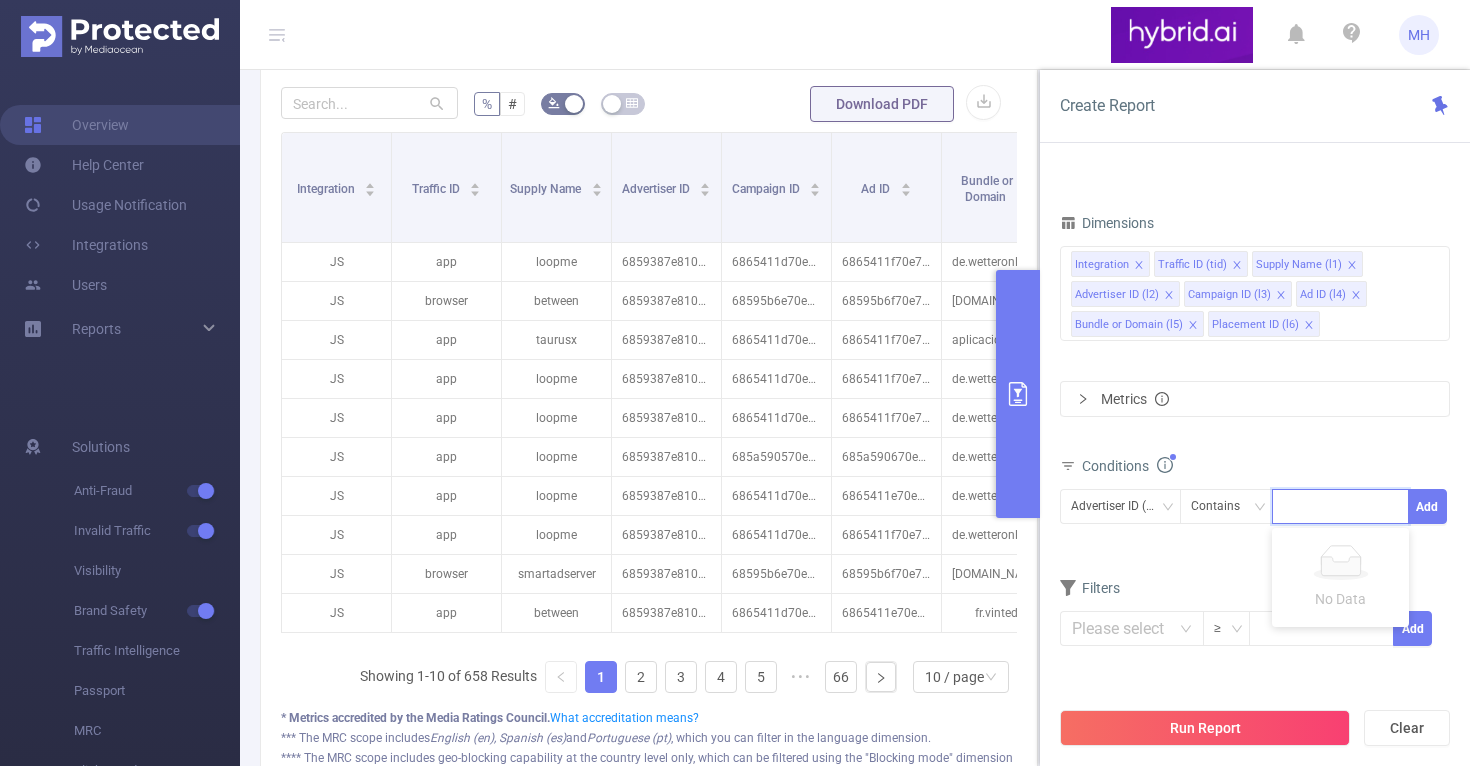 paste on "6859387e810d9827041c26ba" 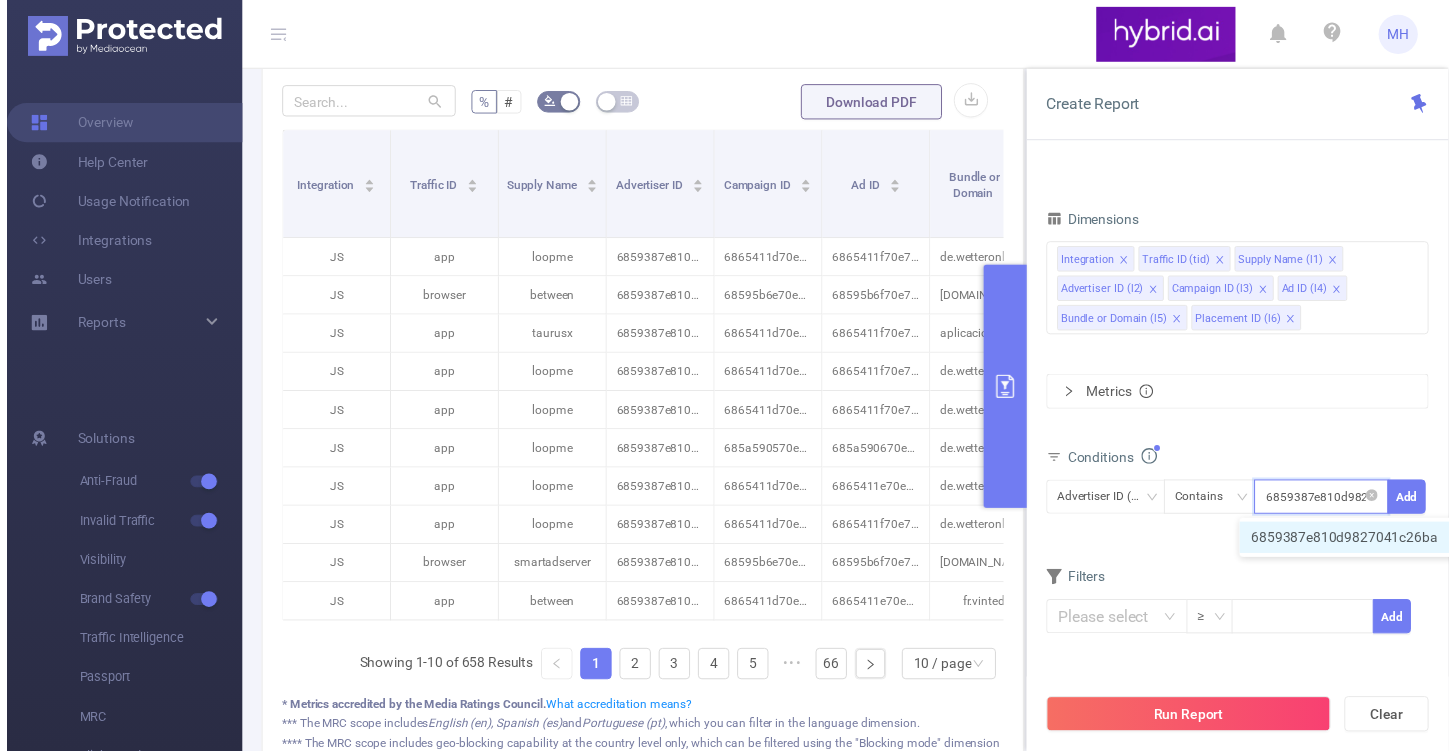 scroll, scrollTop: 0, scrollLeft: 48, axis: horizontal 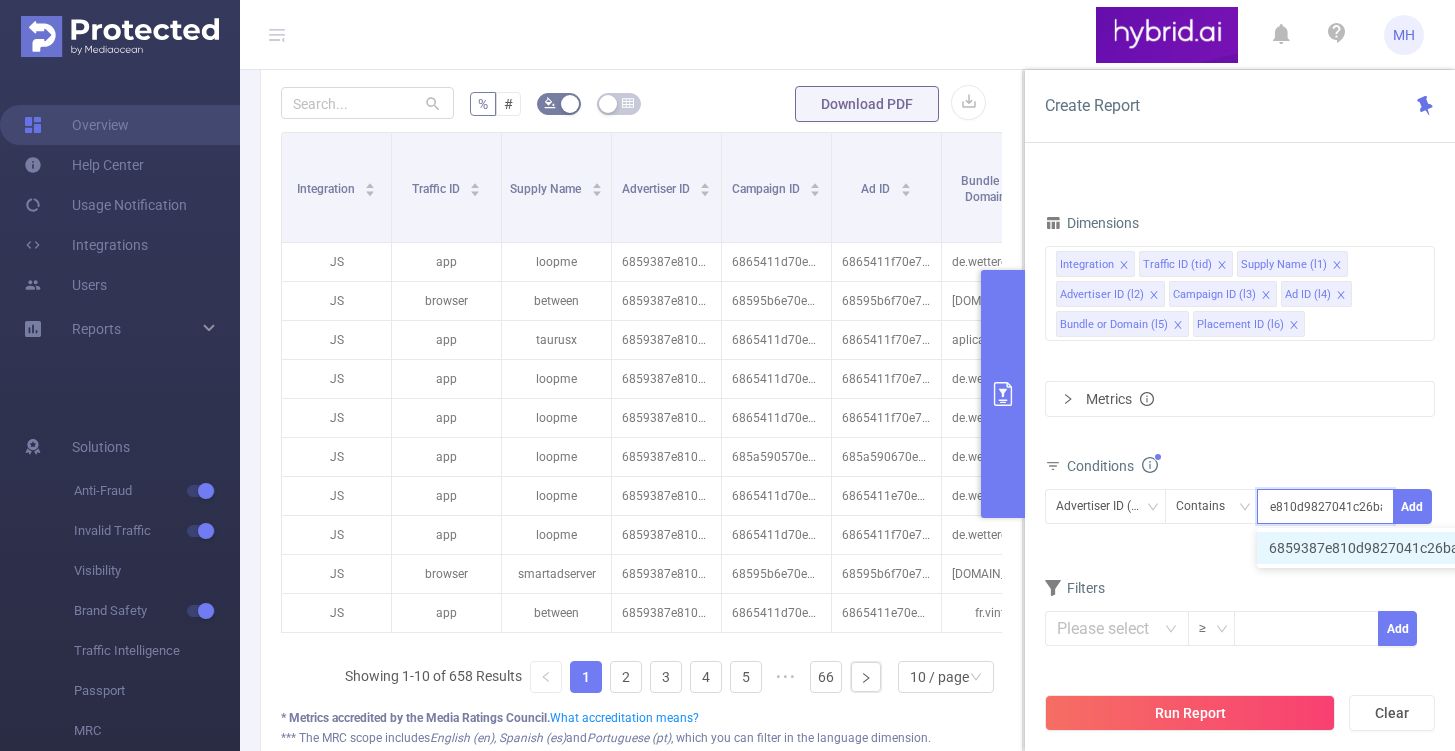 click on "6859387e810d9827041c26ba" at bounding box center (1374, 548) 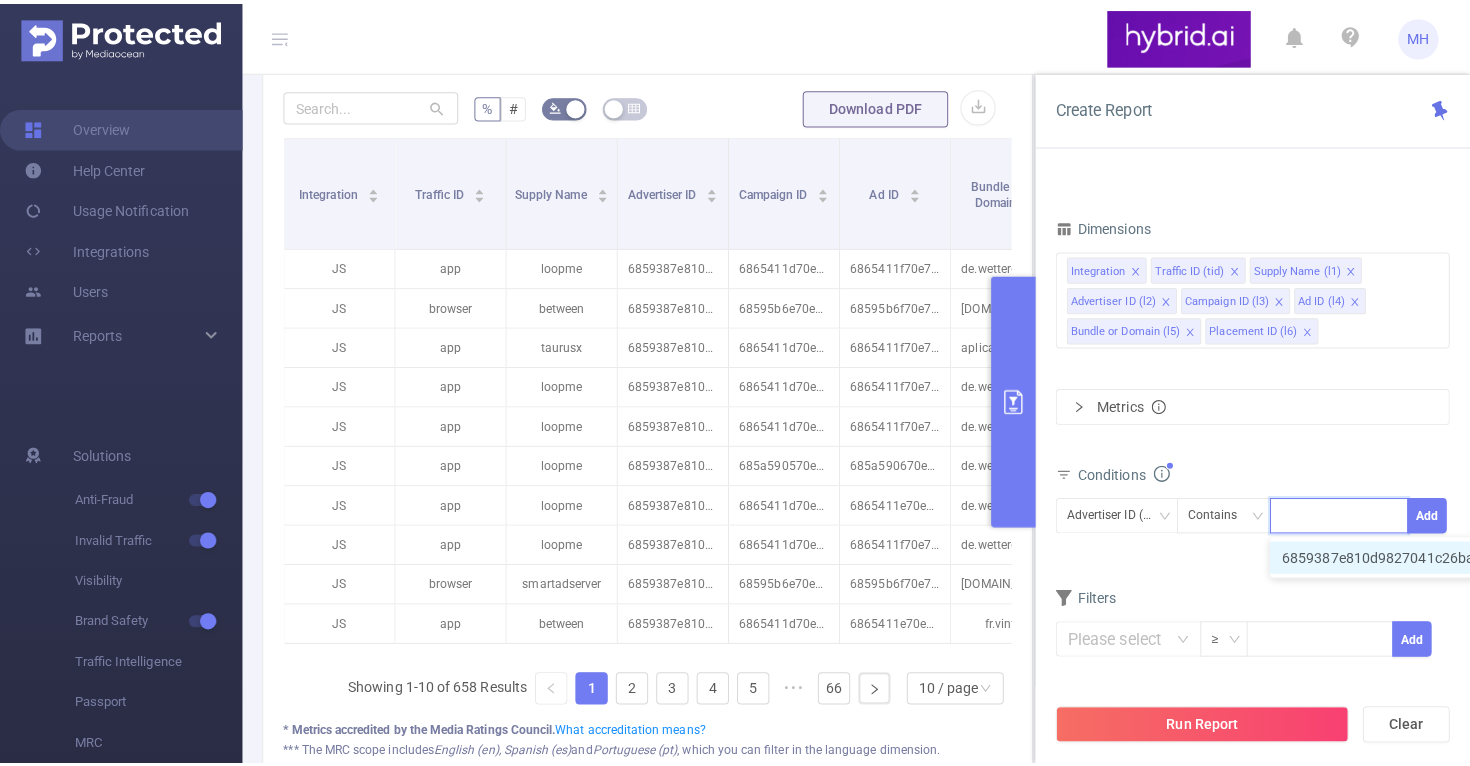 scroll, scrollTop: 0, scrollLeft: 0, axis: both 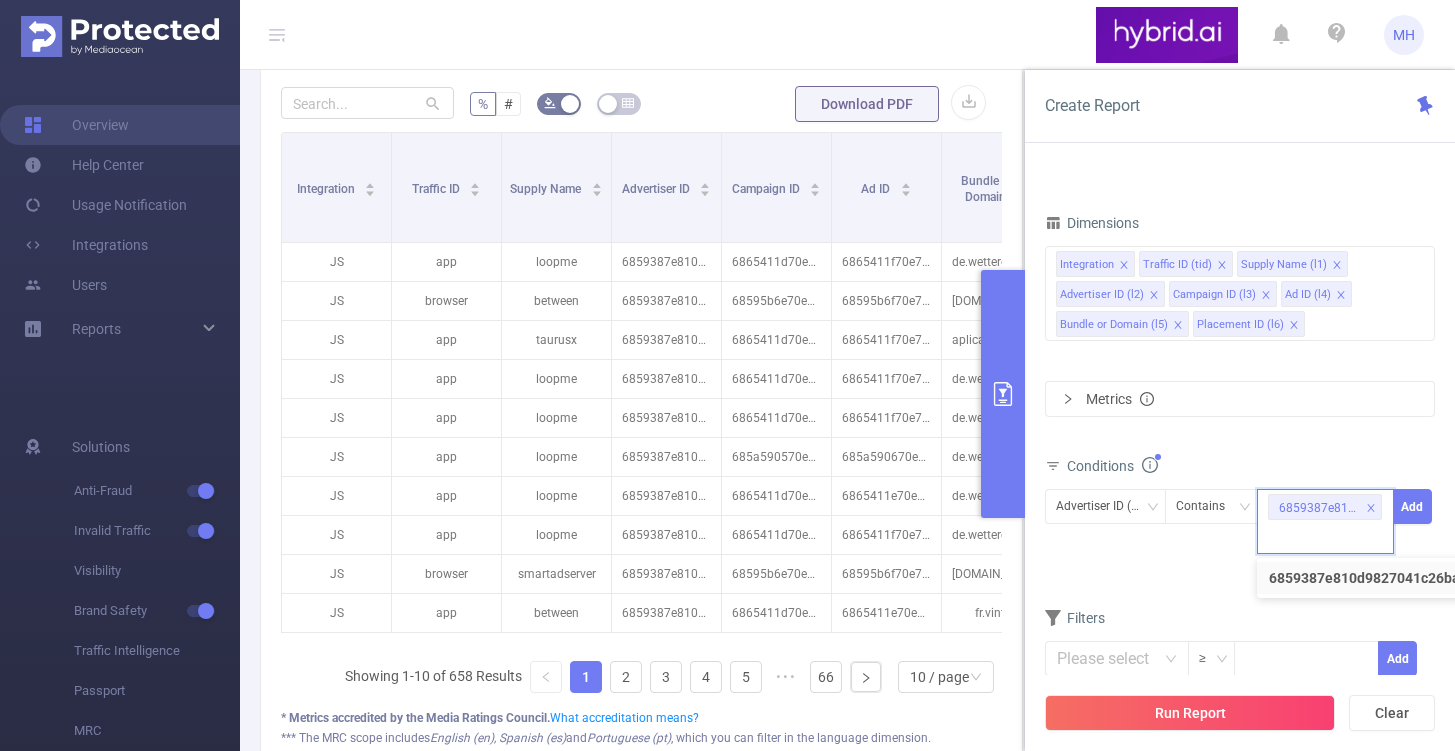 click on "Conditions  Advertiser ID (l2) Contains 6859387e810d9827041c26ba   Add" at bounding box center (1240, 516) 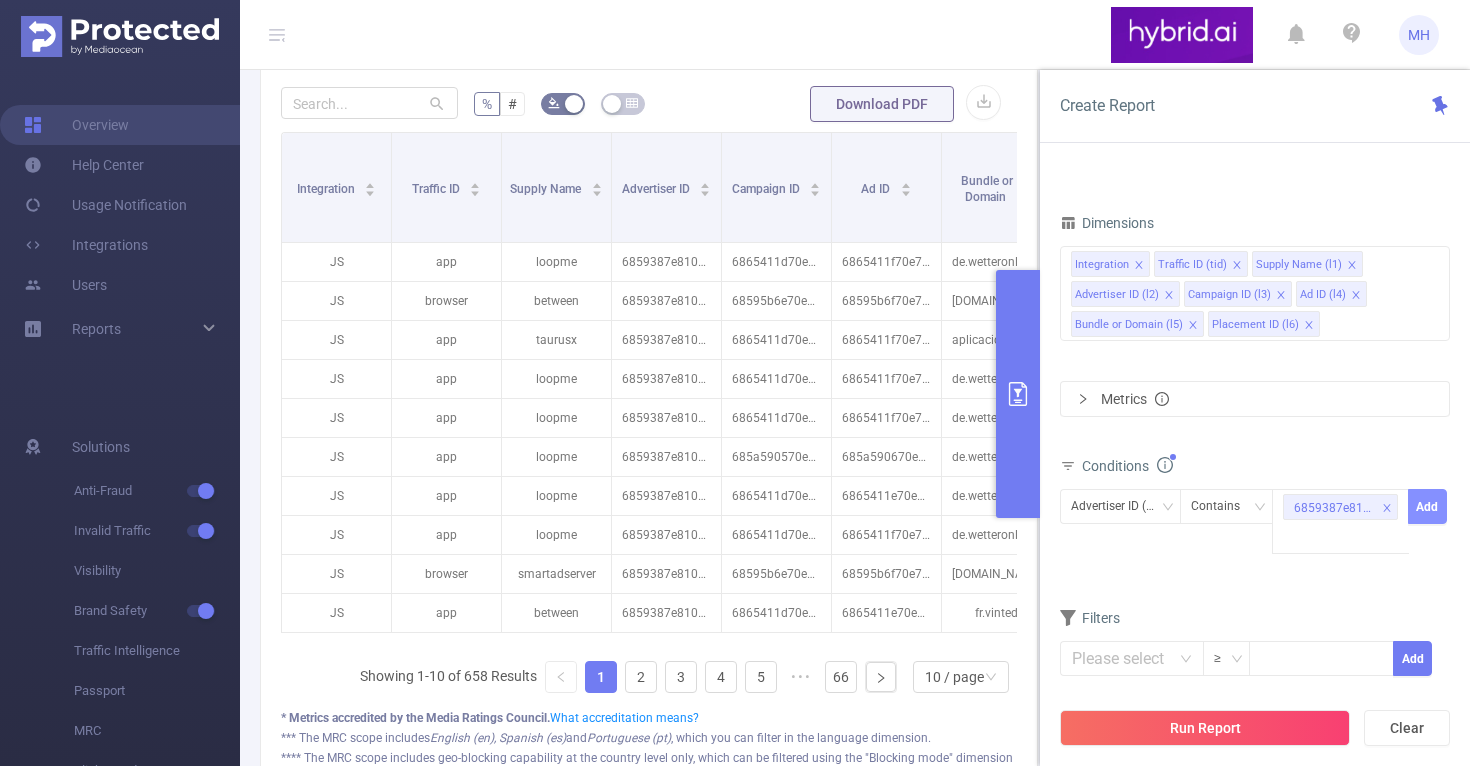 click on "Add" at bounding box center (1427, 506) 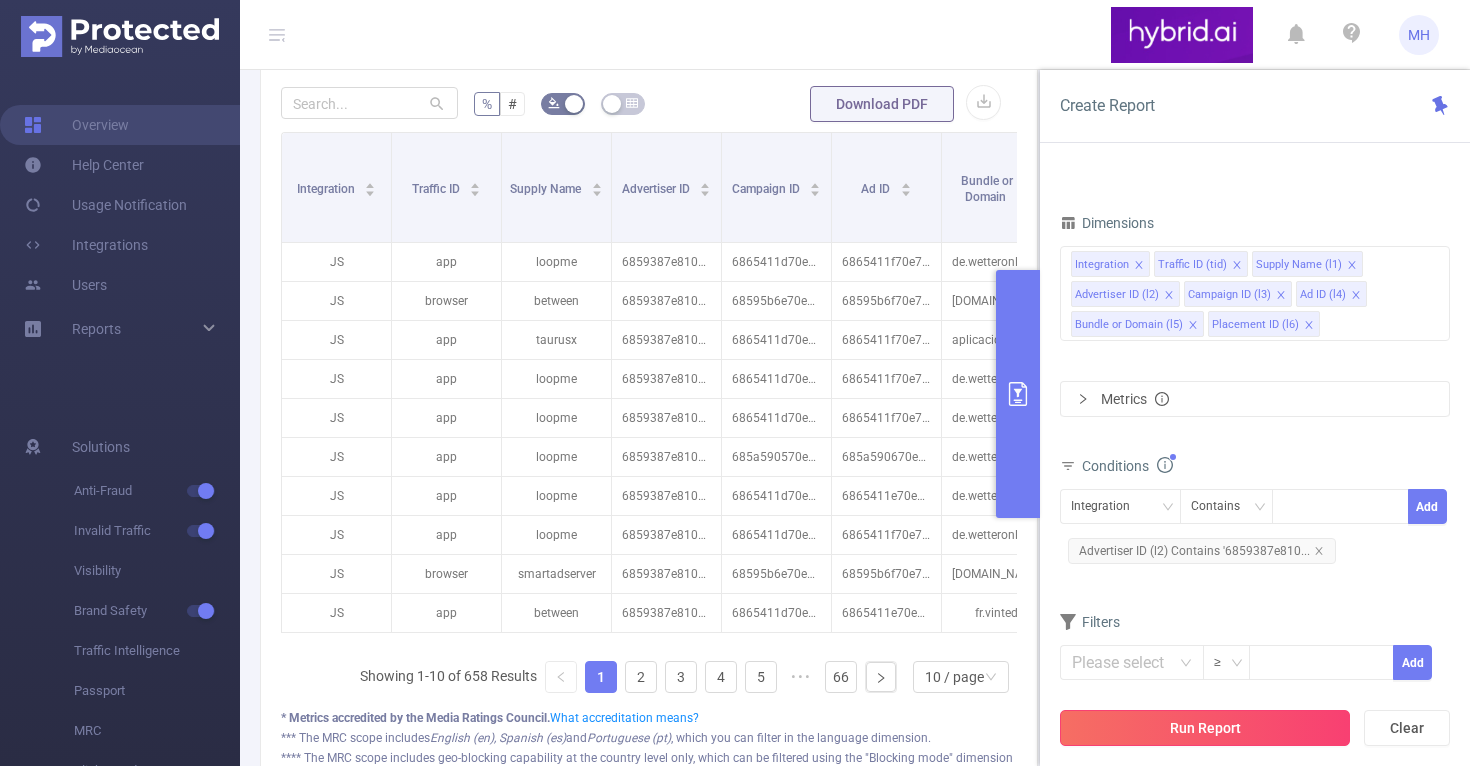 click on "Run Report" at bounding box center (1205, 728) 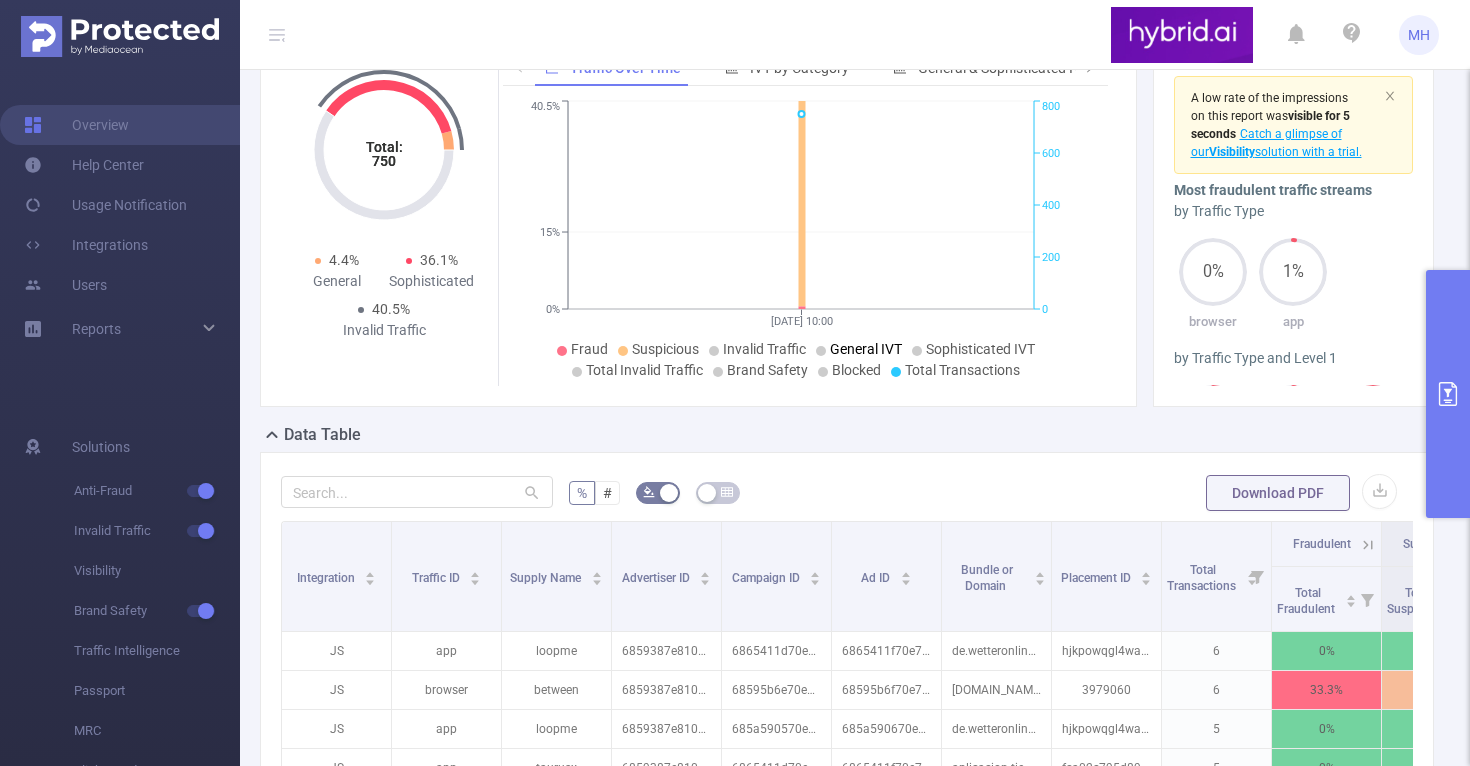 scroll, scrollTop: 130, scrollLeft: 0, axis: vertical 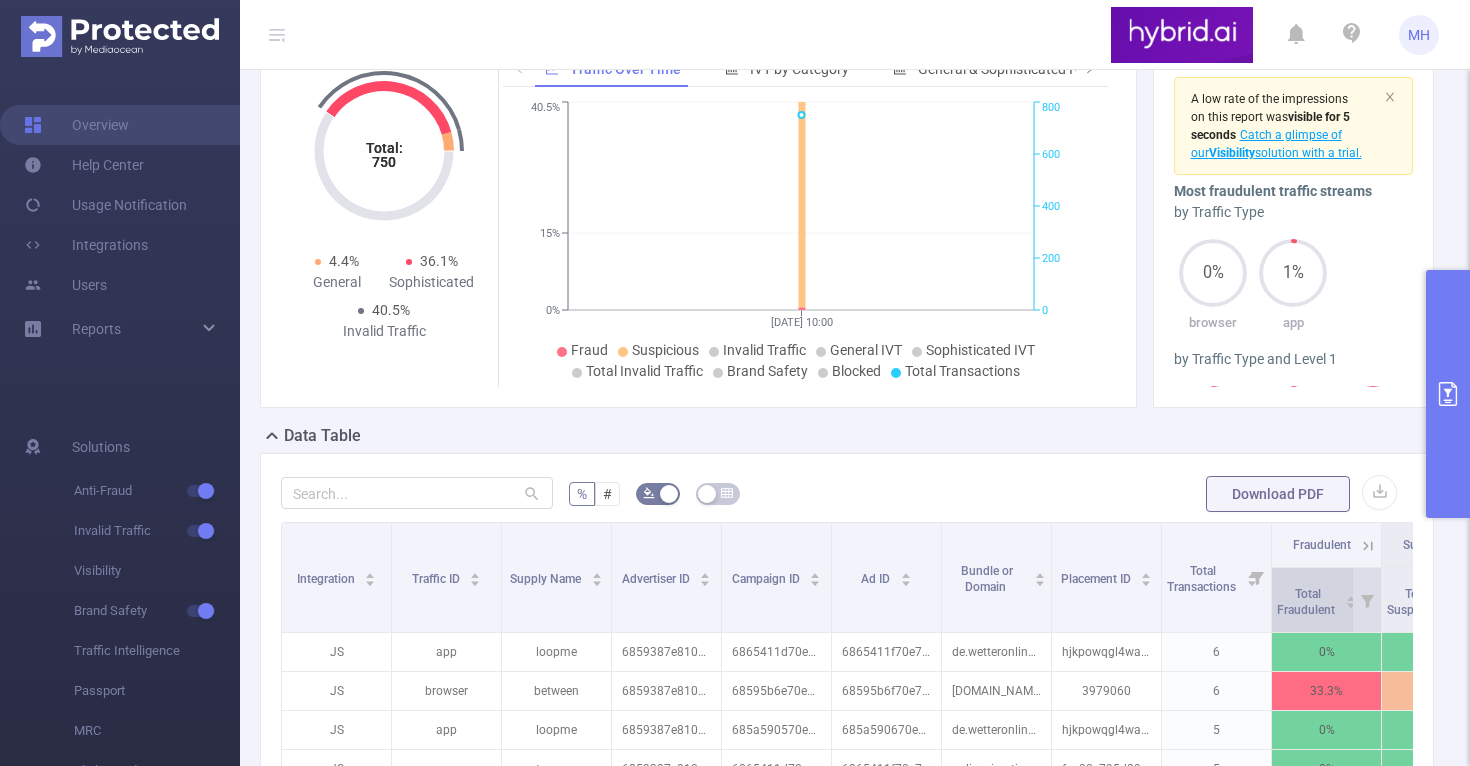 click 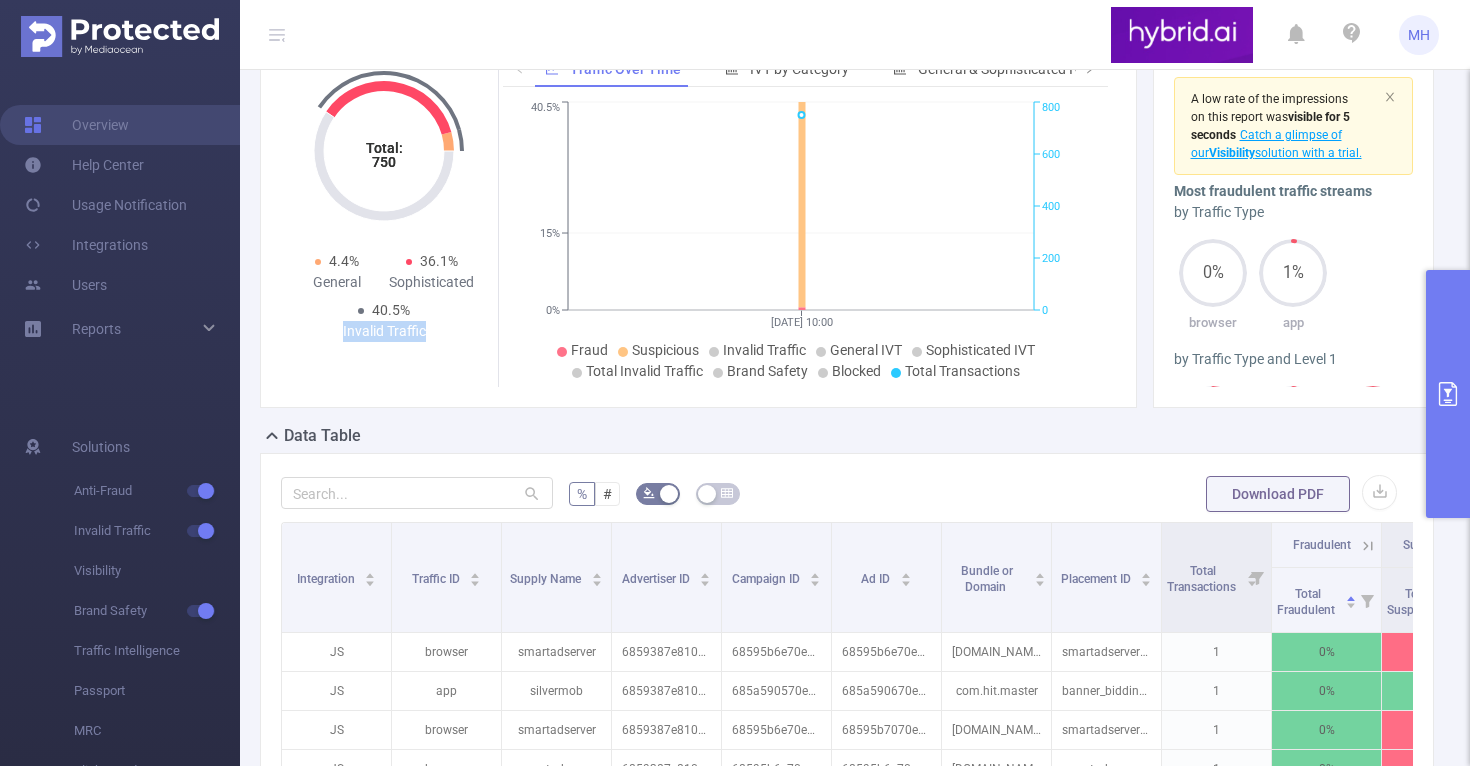 drag, startPoint x: 349, startPoint y: 321, endPoint x: 425, endPoint y: 320, distance: 76.00658 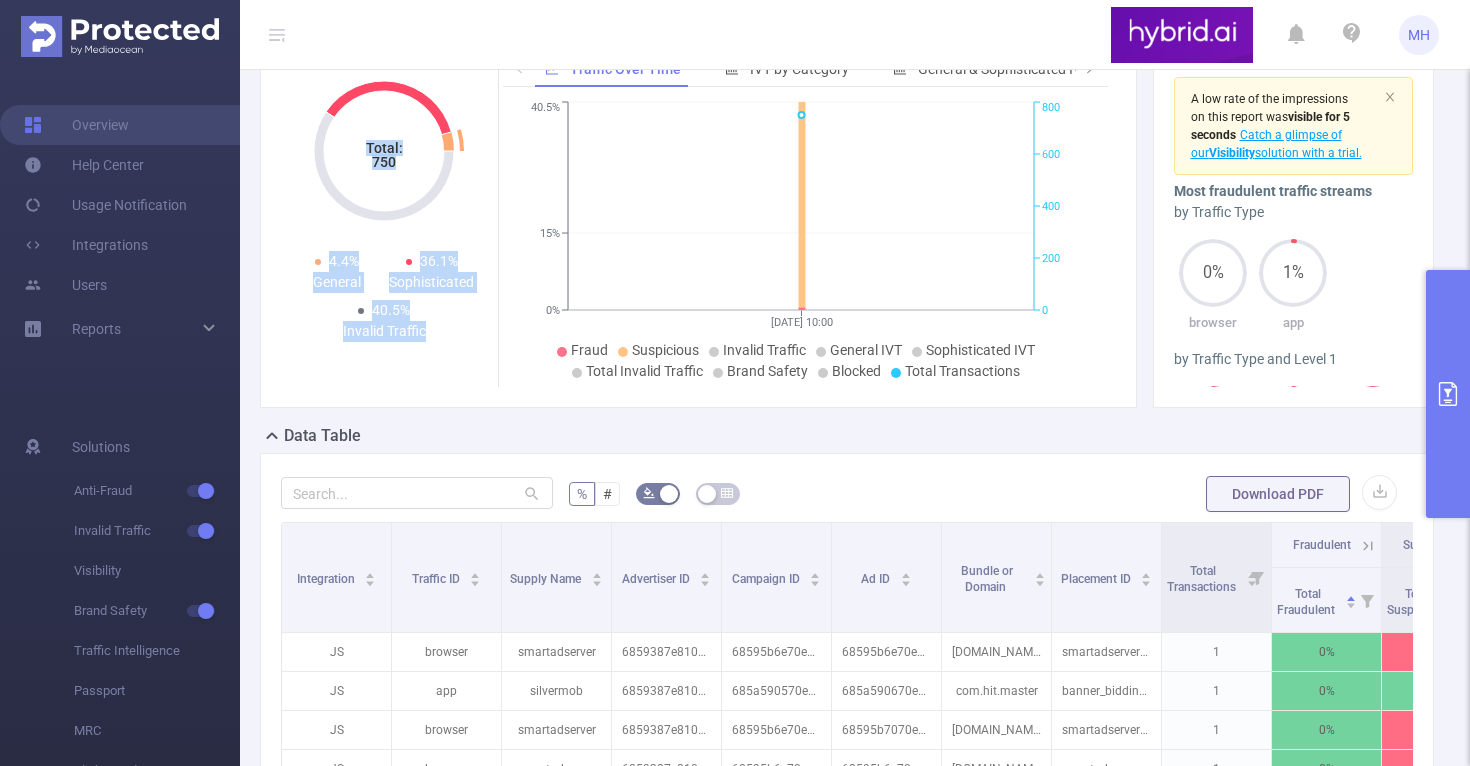 drag, startPoint x: 458, startPoint y: 334, endPoint x: 295, endPoint y: 234, distance: 191.23022 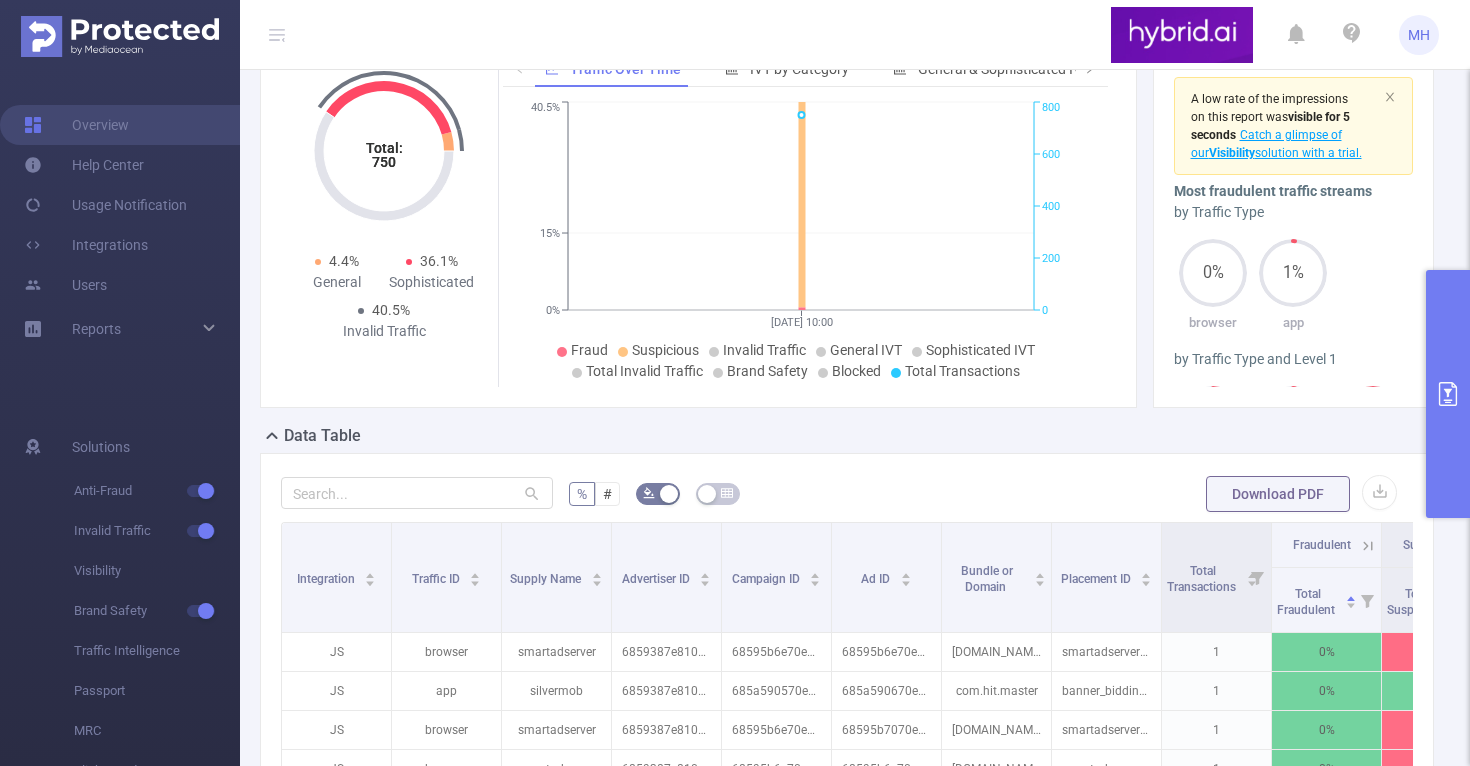 click on "Total: 750 Total: 750 0.53% Fraudulent 40% Suspicious 40.5% Invalid Traffic Total: 750 Total: 750 4.4% General 36.1% Sophisticated 40.5% Invalid Traffic Total: 750 Total: 750 0.53% Fraudulent 40% Suspicious 40.5% Invalid Traffic Total: 750 Total: 750 4.4% General 36.1% Sophisticated 40.5% Invalid Traffic Total: 750 Total: 750 0.53% Fraudulent 40% Suspicious 40.5% Invalid Traffic 1 2" at bounding box center [385, 219] 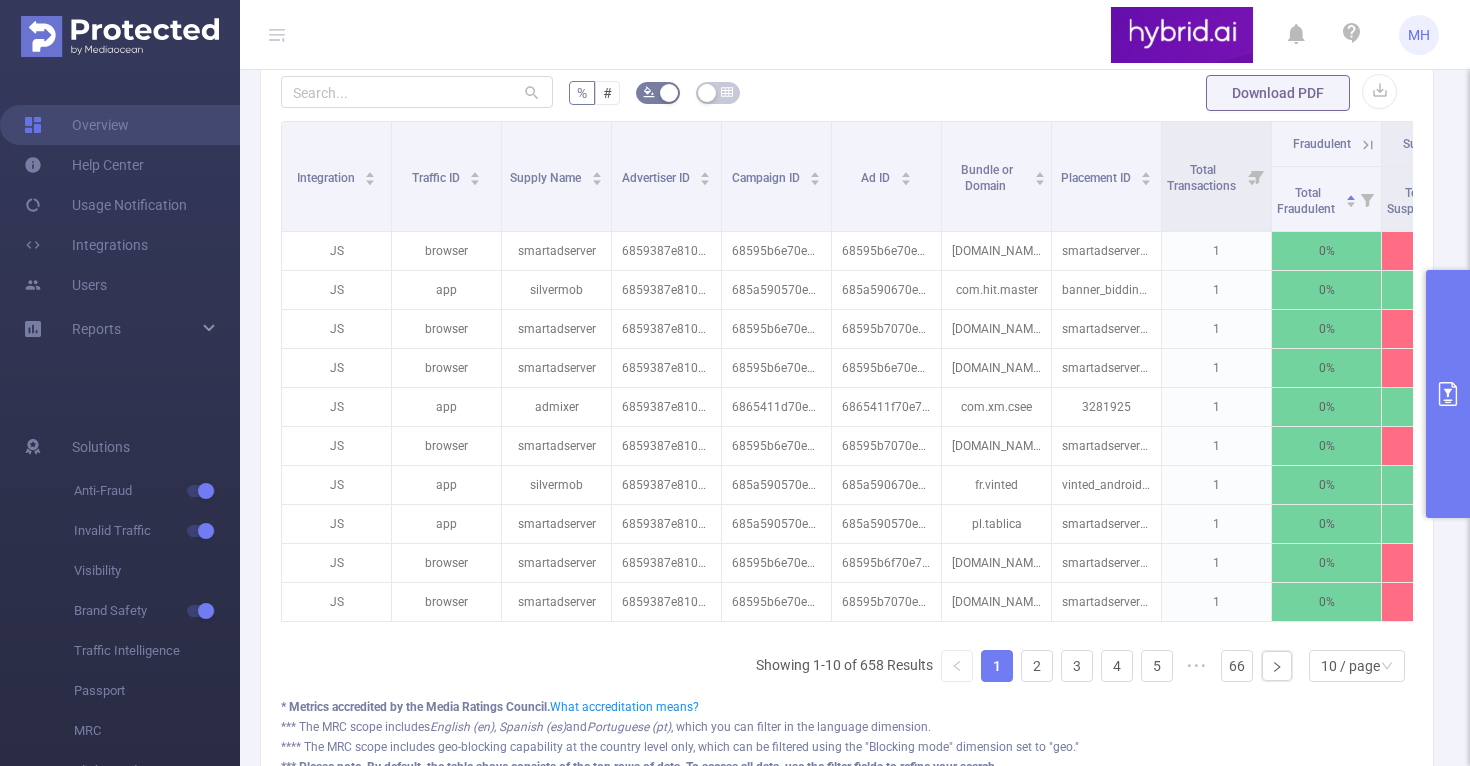 scroll, scrollTop: 560, scrollLeft: 0, axis: vertical 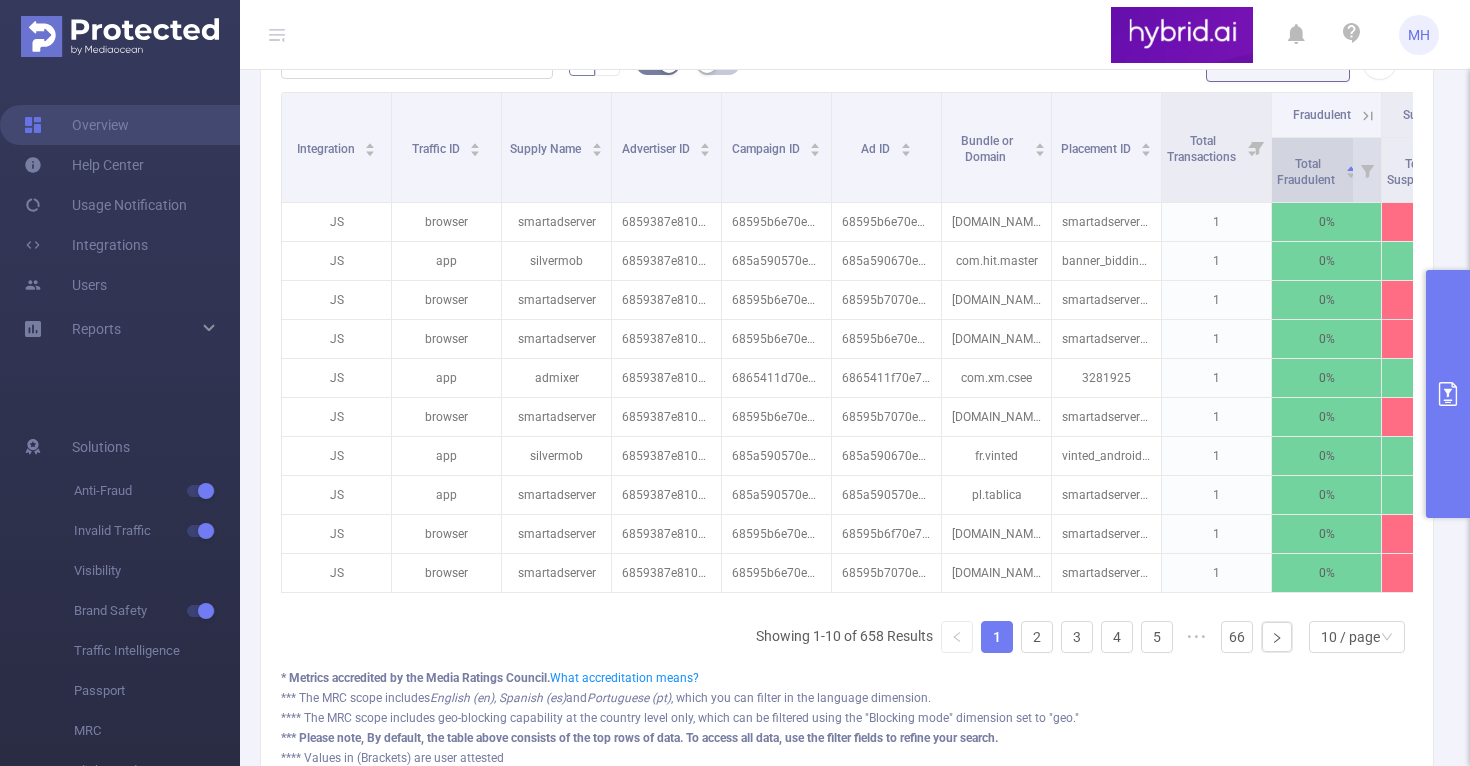 click on "Total Fraudulent" at bounding box center [1307, 172] 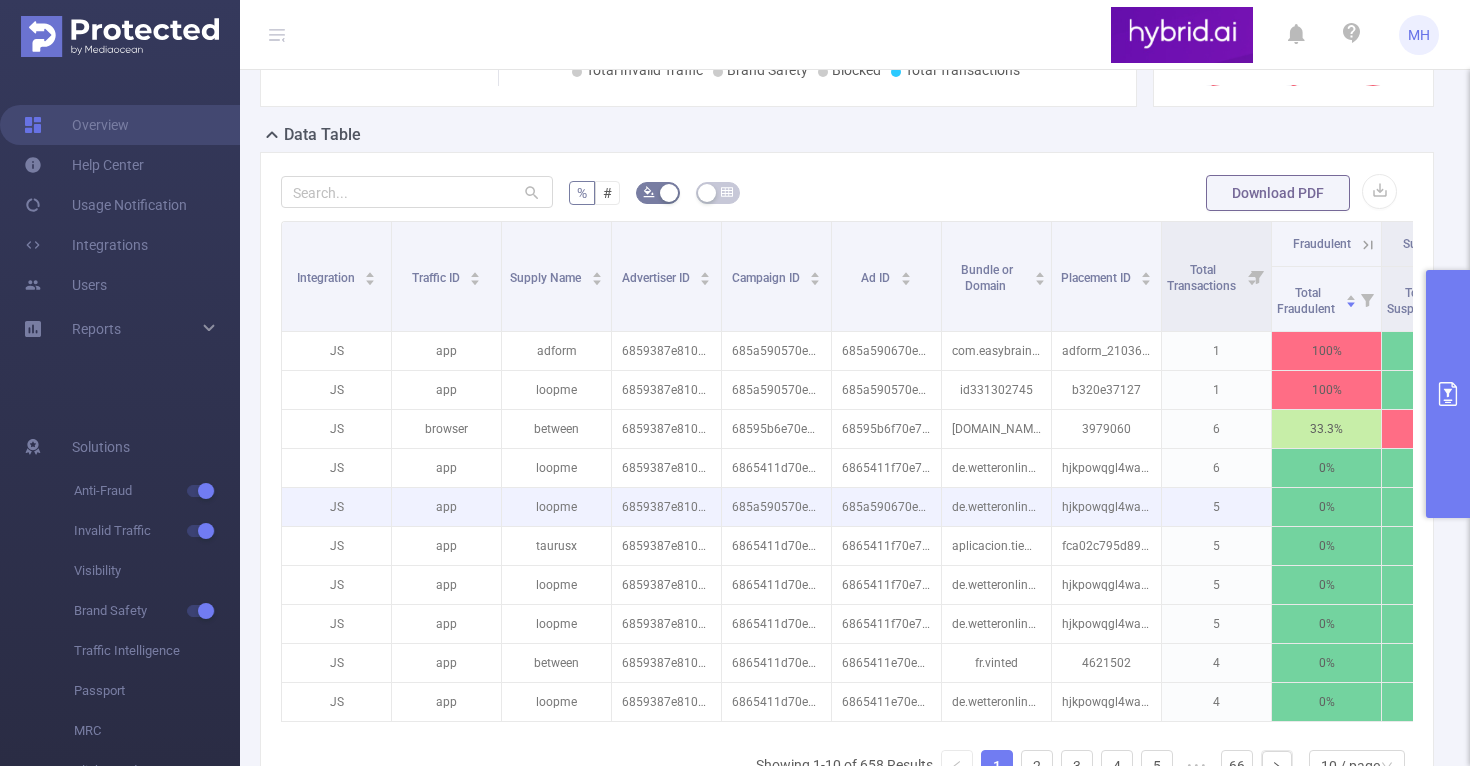 scroll, scrollTop: 678, scrollLeft: 0, axis: vertical 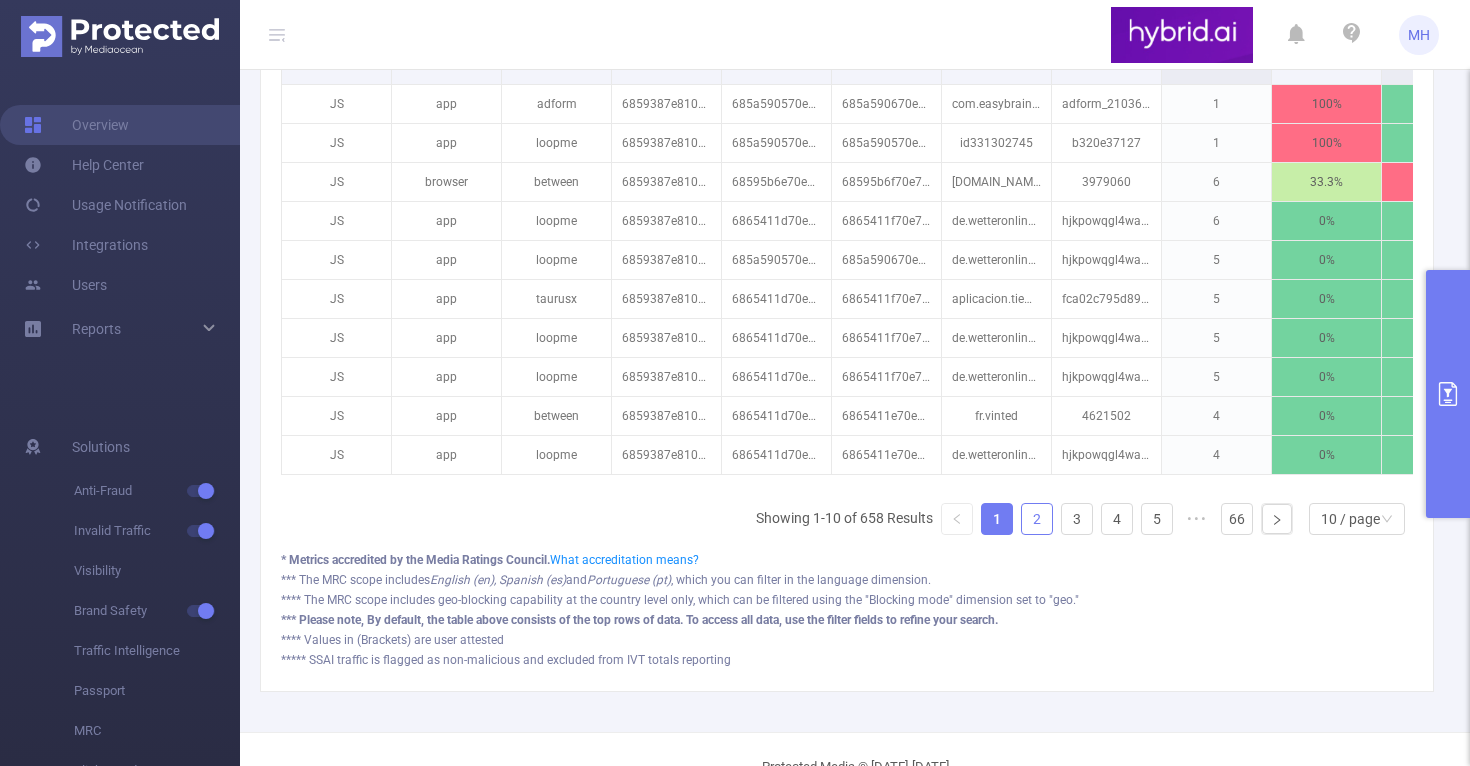 click on "2" at bounding box center [1037, 519] 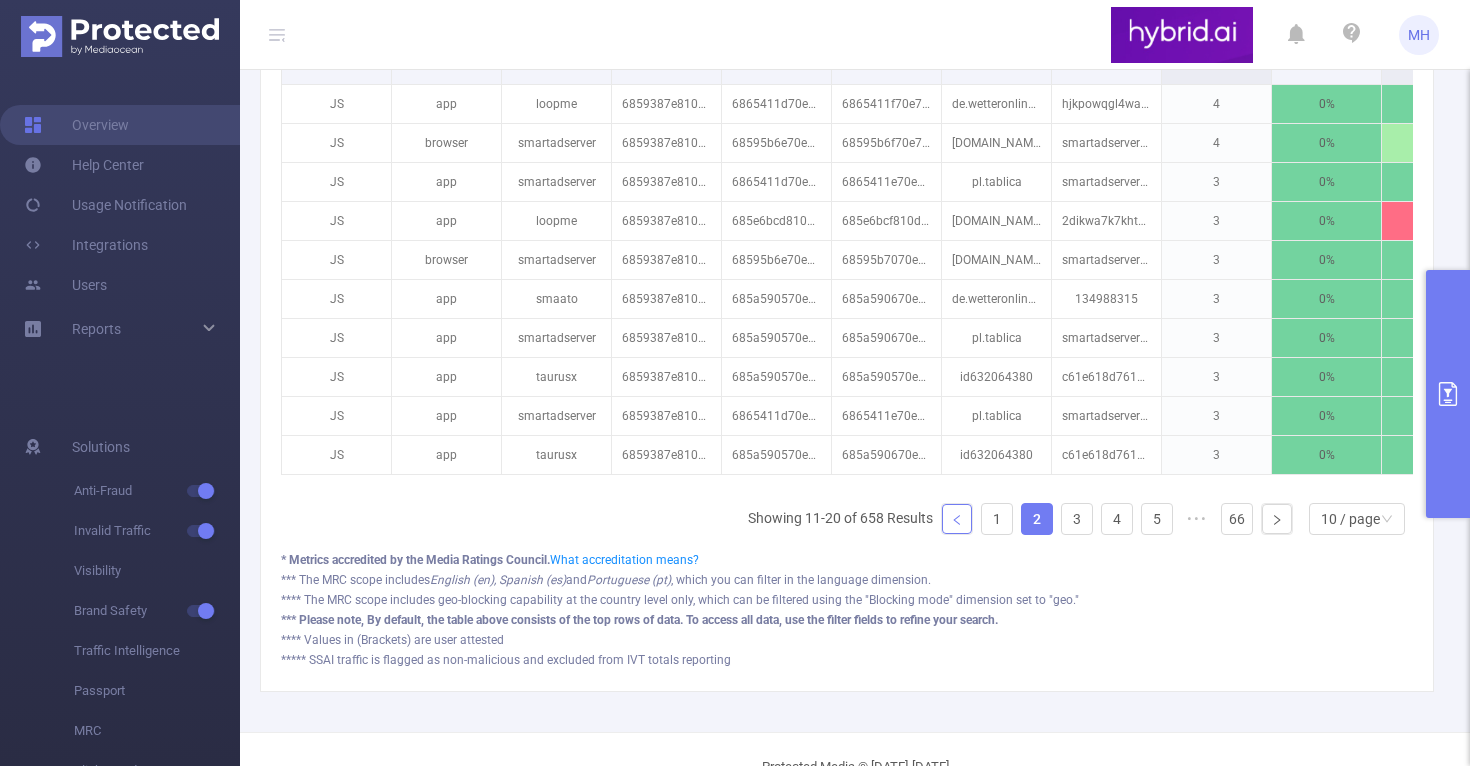 click at bounding box center (957, 519) 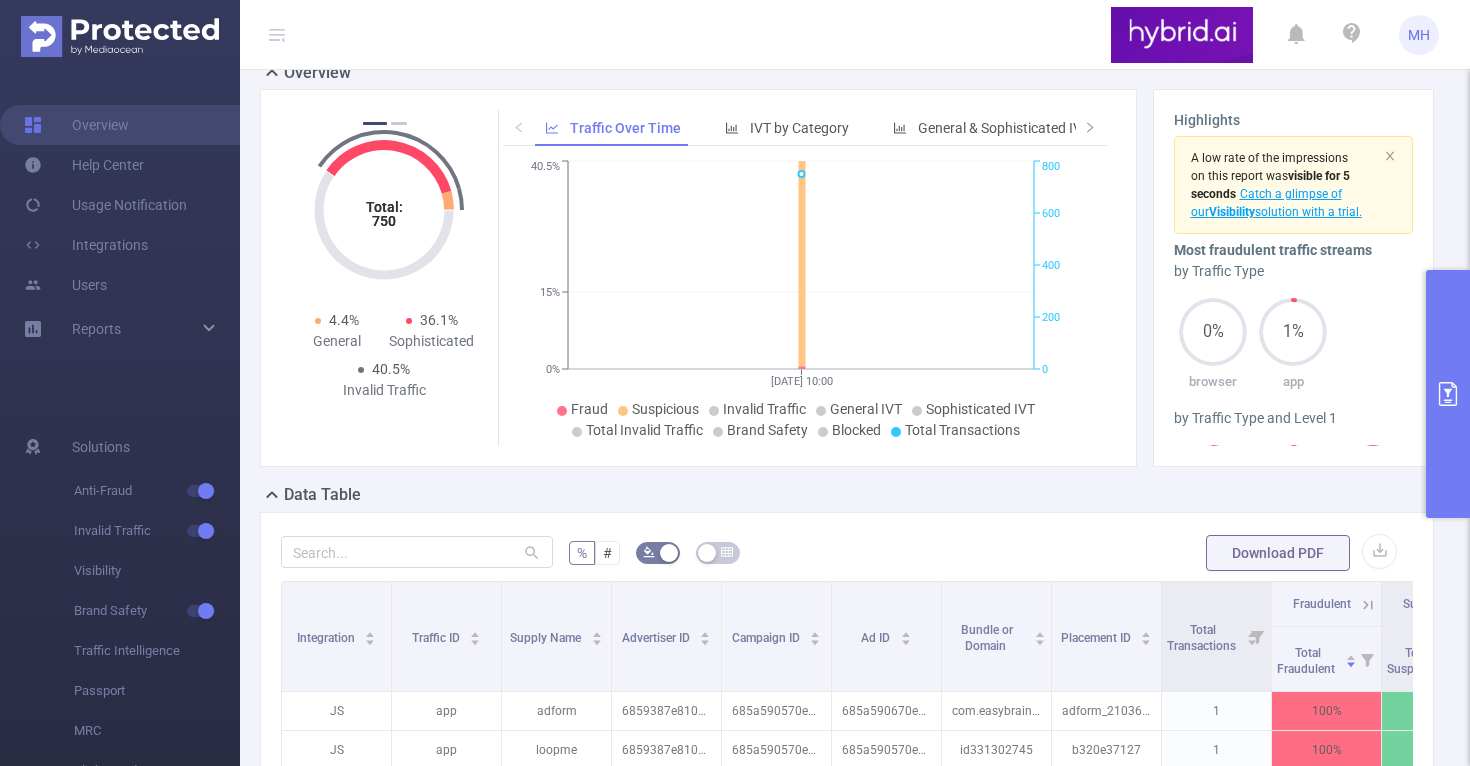 scroll, scrollTop: 0, scrollLeft: 0, axis: both 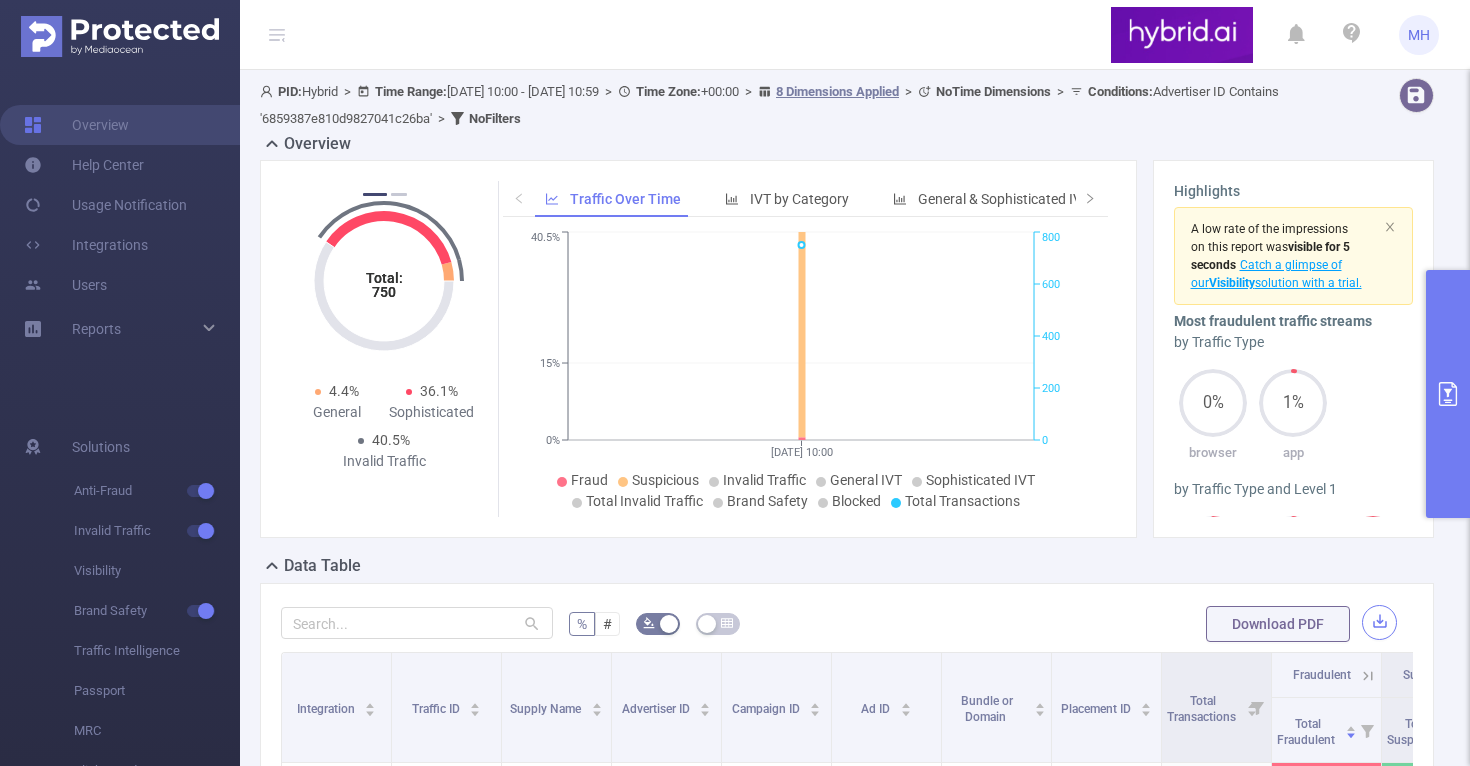 click at bounding box center [1379, 622] 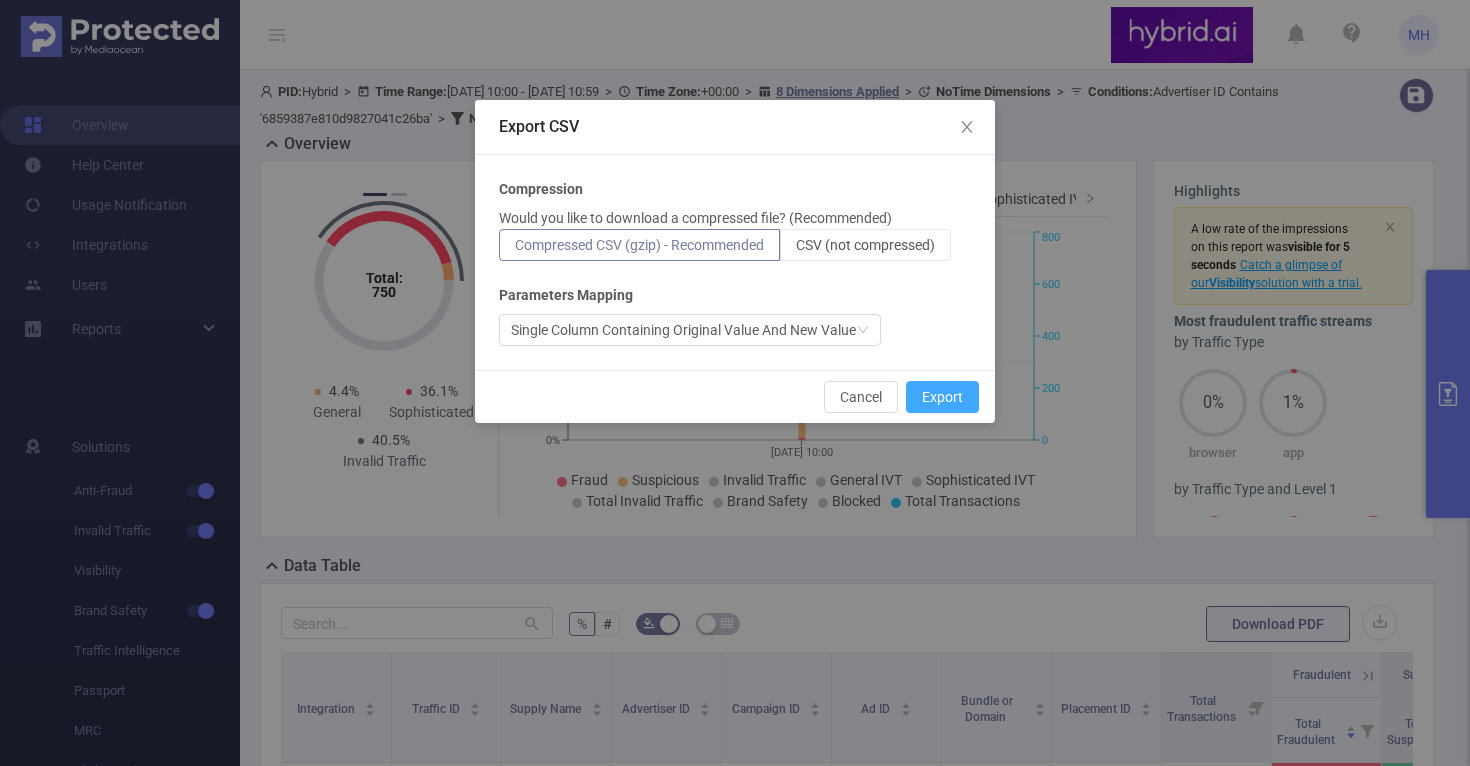 click on "Export" at bounding box center (942, 397) 